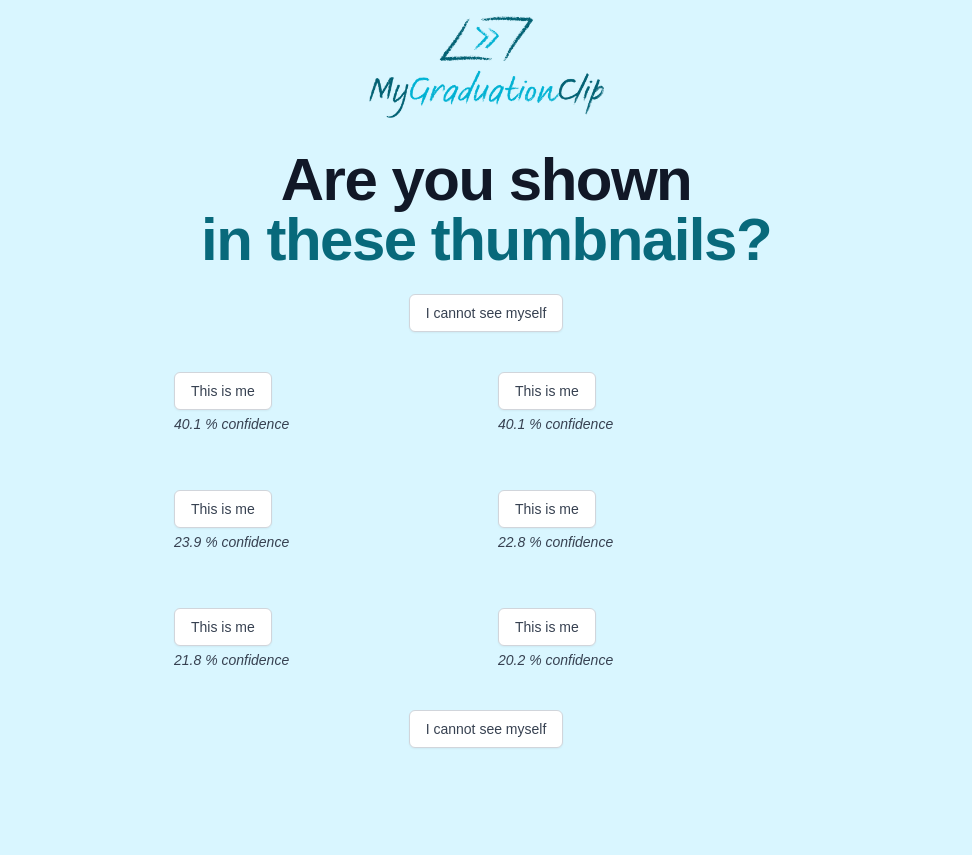 scroll, scrollTop: 338, scrollLeft: 0, axis: vertical 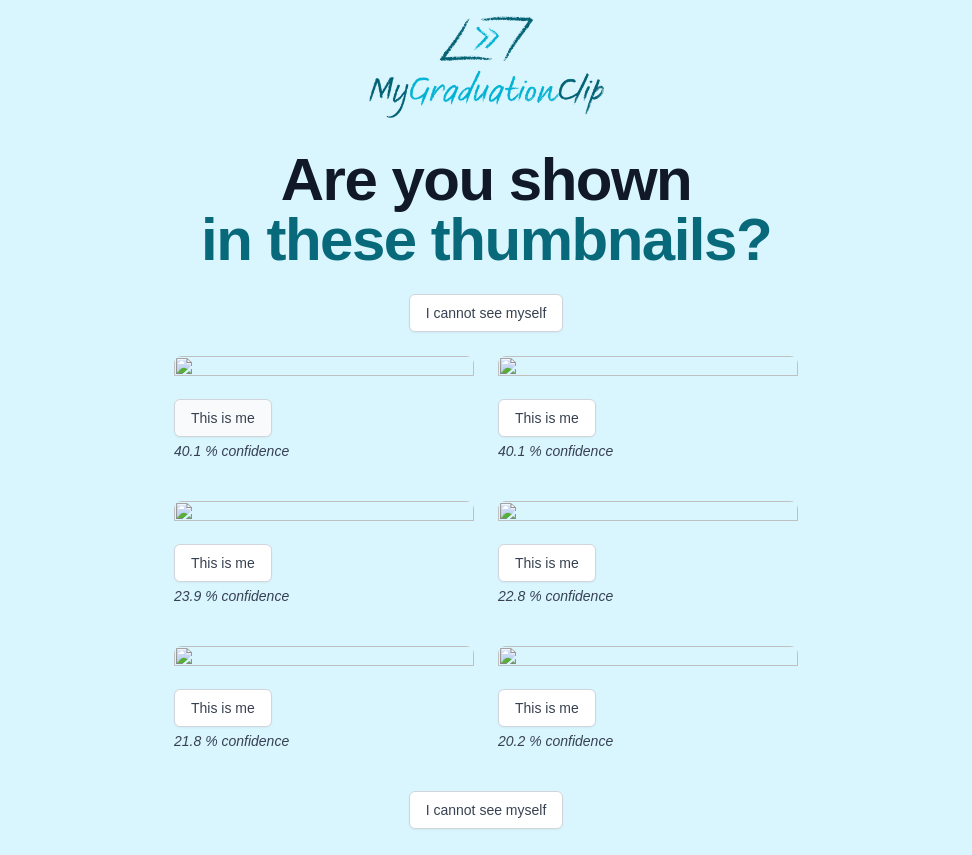 click on "This is me" at bounding box center [223, 418] 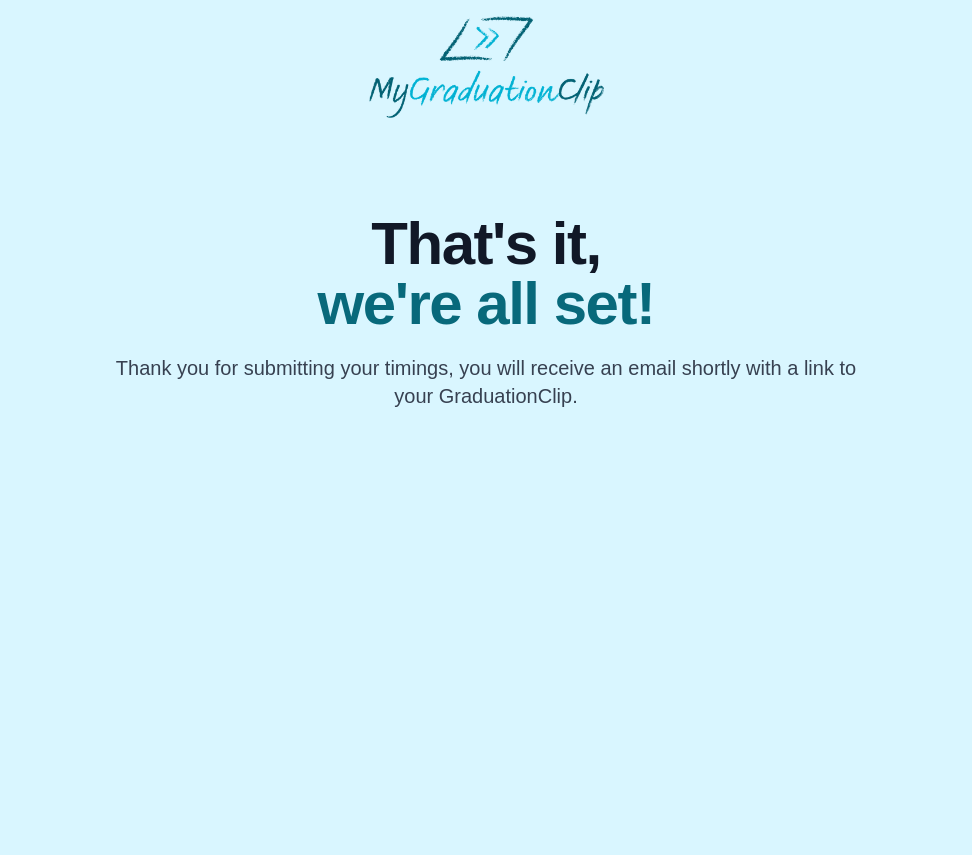 scroll, scrollTop: 0, scrollLeft: 0, axis: both 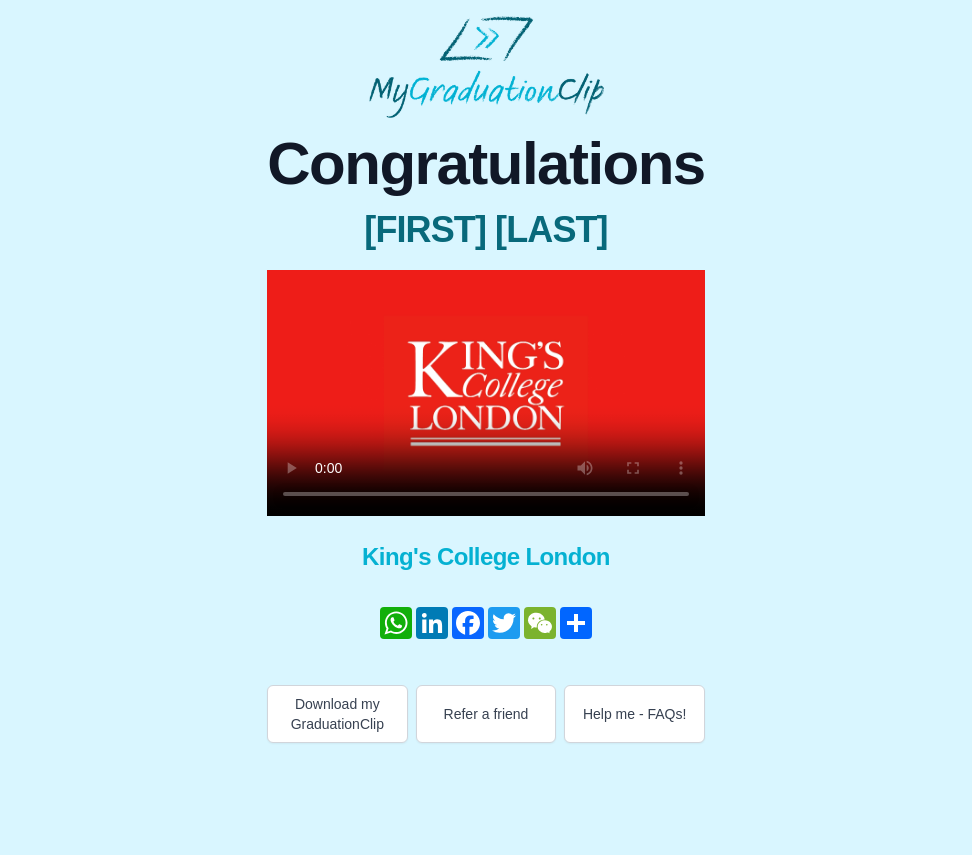 click at bounding box center [486, 393] 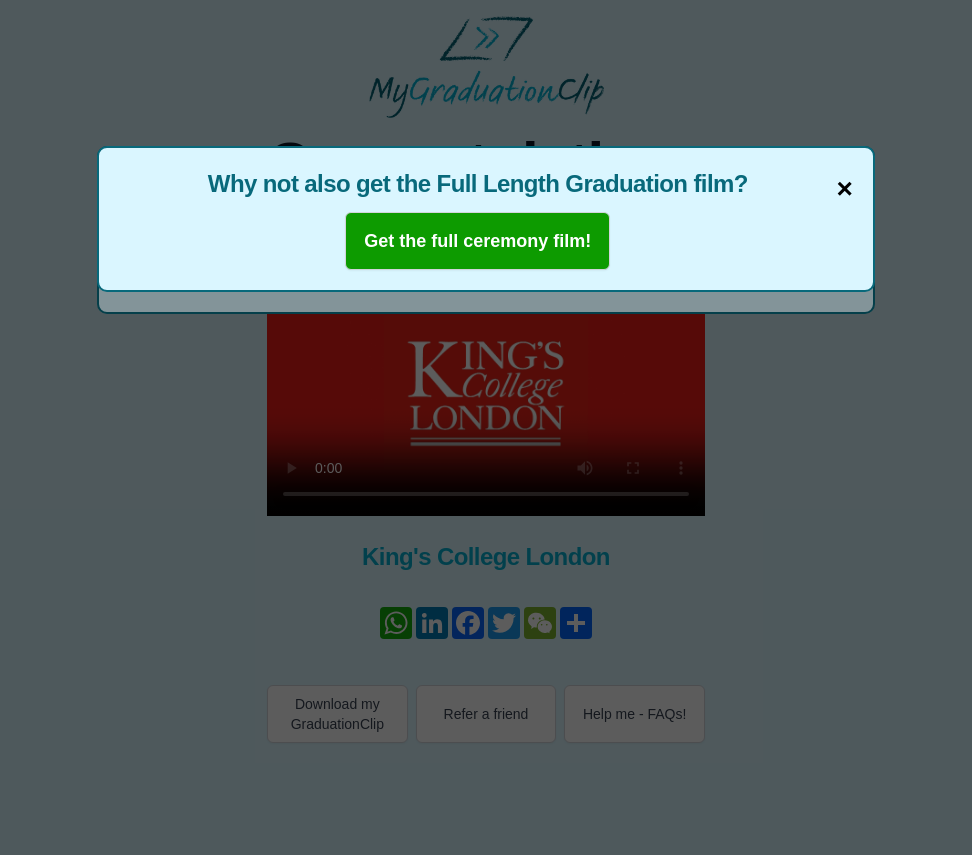 click on "×" at bounding box center [844, 189] 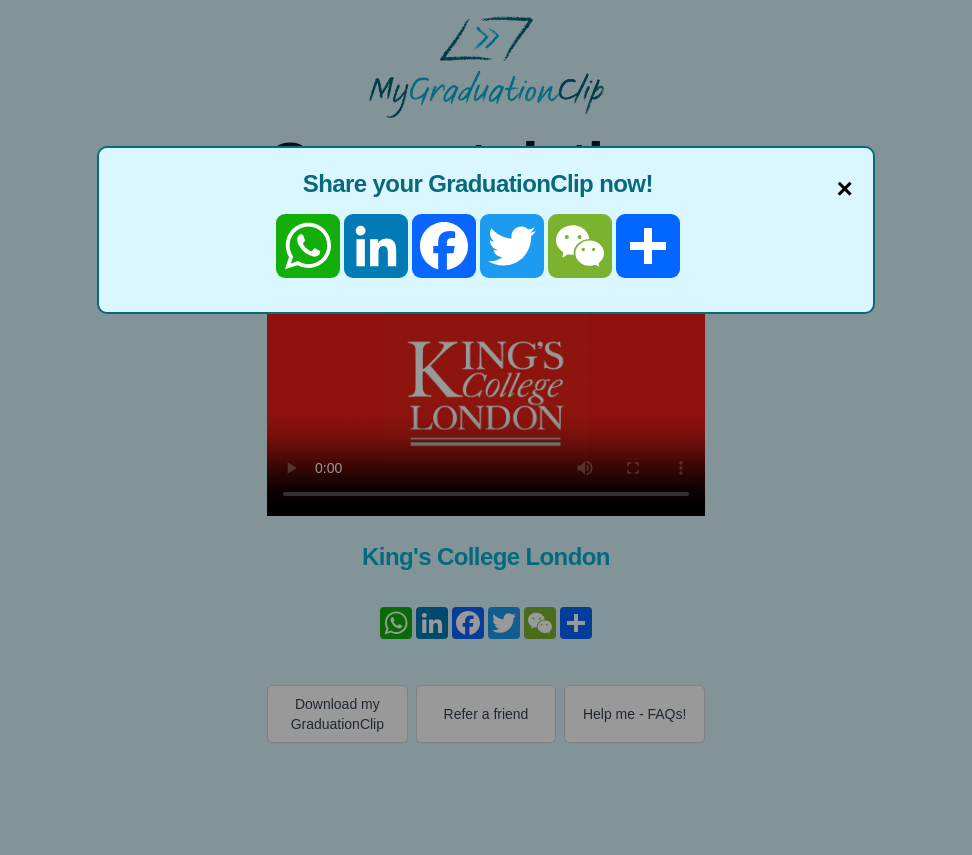 click on "×" at bounding box center (844, 189) 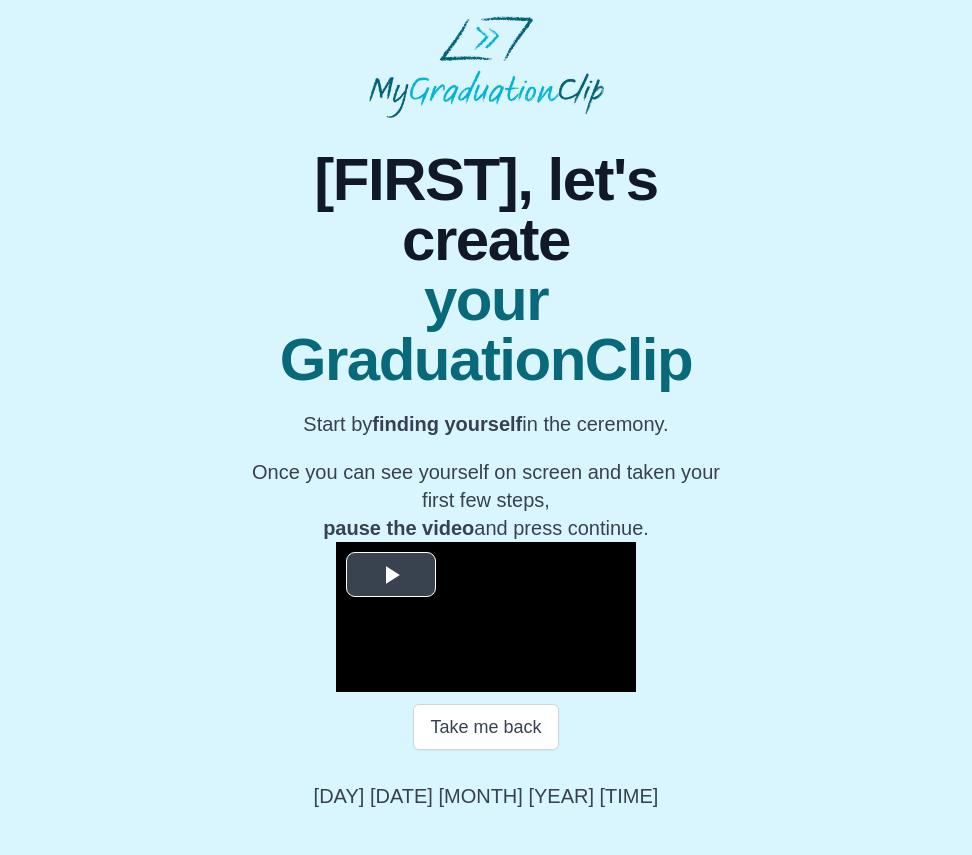 scroll, scrollTop: 35, scrollLeft: 0, axis: vertical 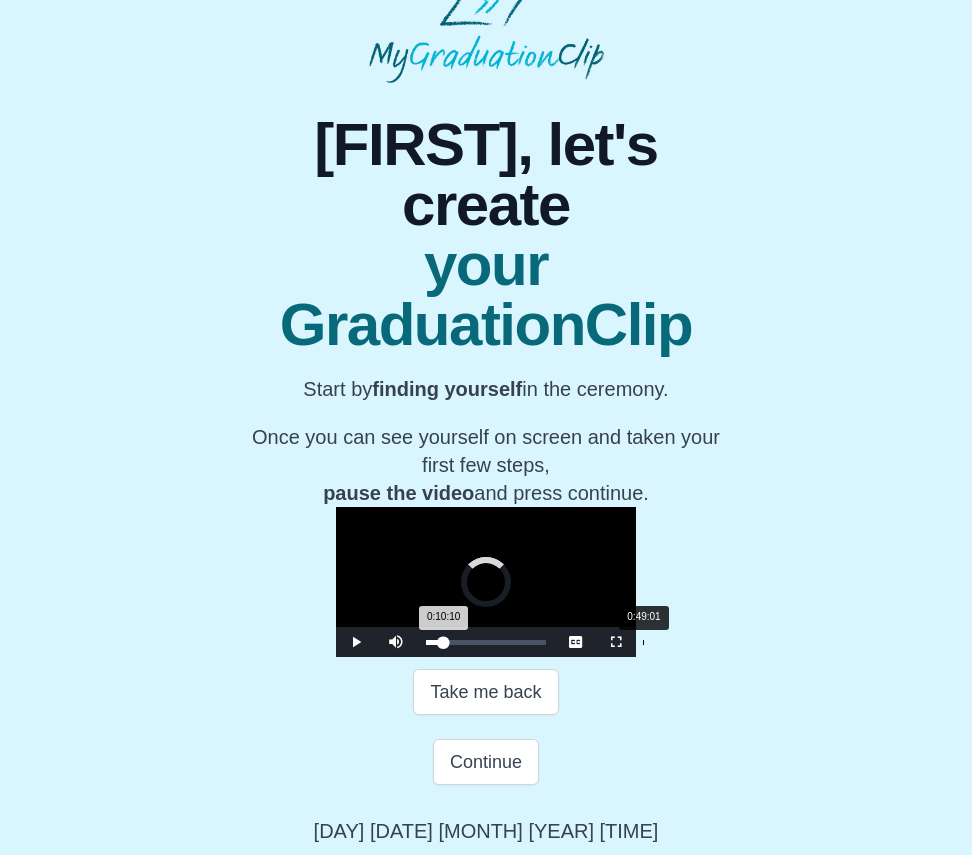 drag, startPoint x: 378, startPoint y: 709, endPoint x: 583, endPoint y: 710, distance: 205.00244 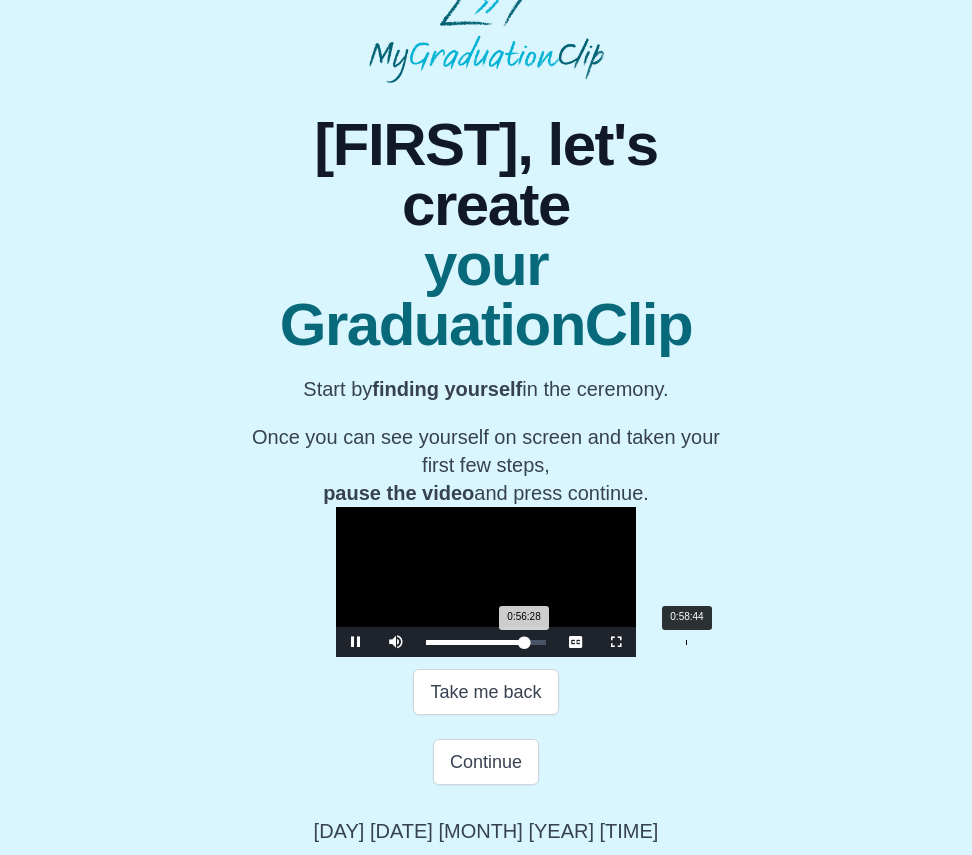 click on "Loaded : 0% 0:58:44 0:56:28 Progress : 0%" at bounding box center [486, 642] 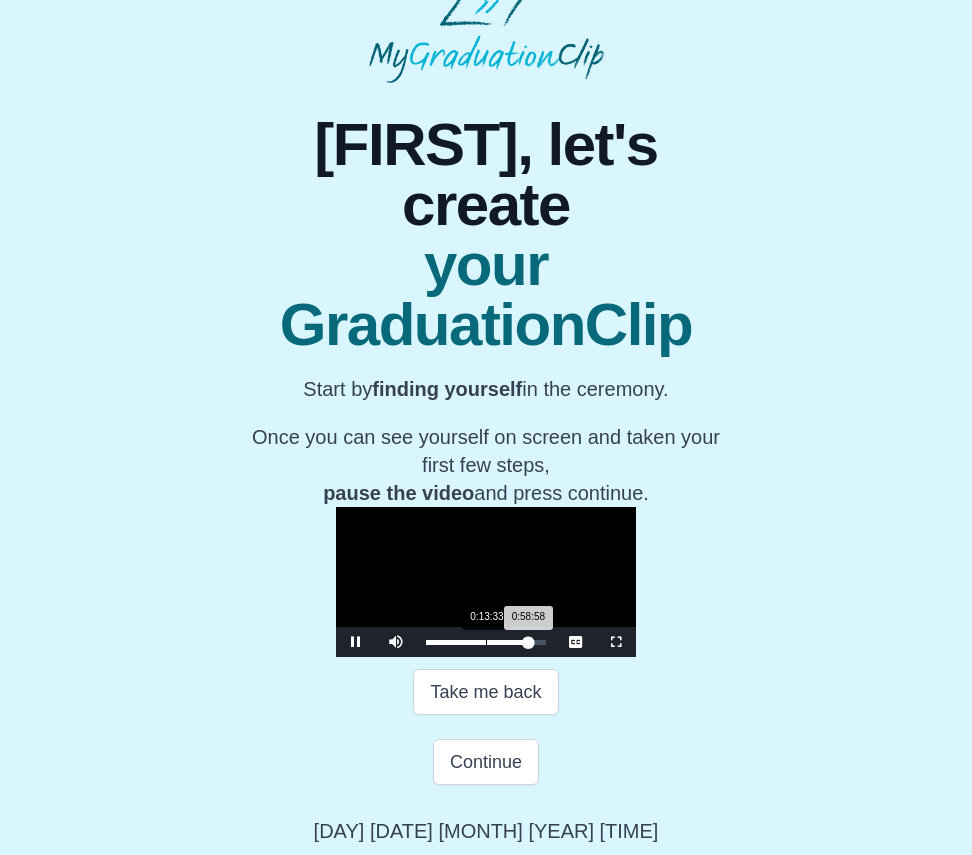 click on "Loaded : 0% 0:13:33 0:58:58 Progress : 0%" at bounding box center [486, 642] 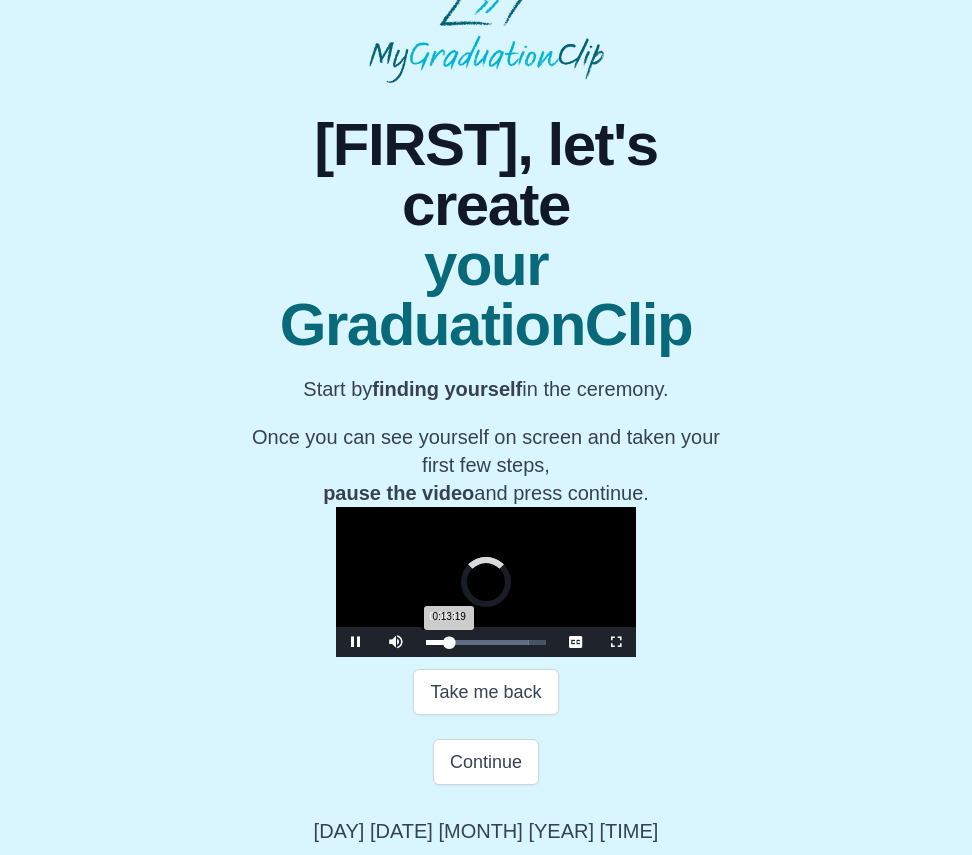 click on "Loaded : 0% 0:04:17 0:13:19 Progress : 0%" at bounding box center [486, 642] 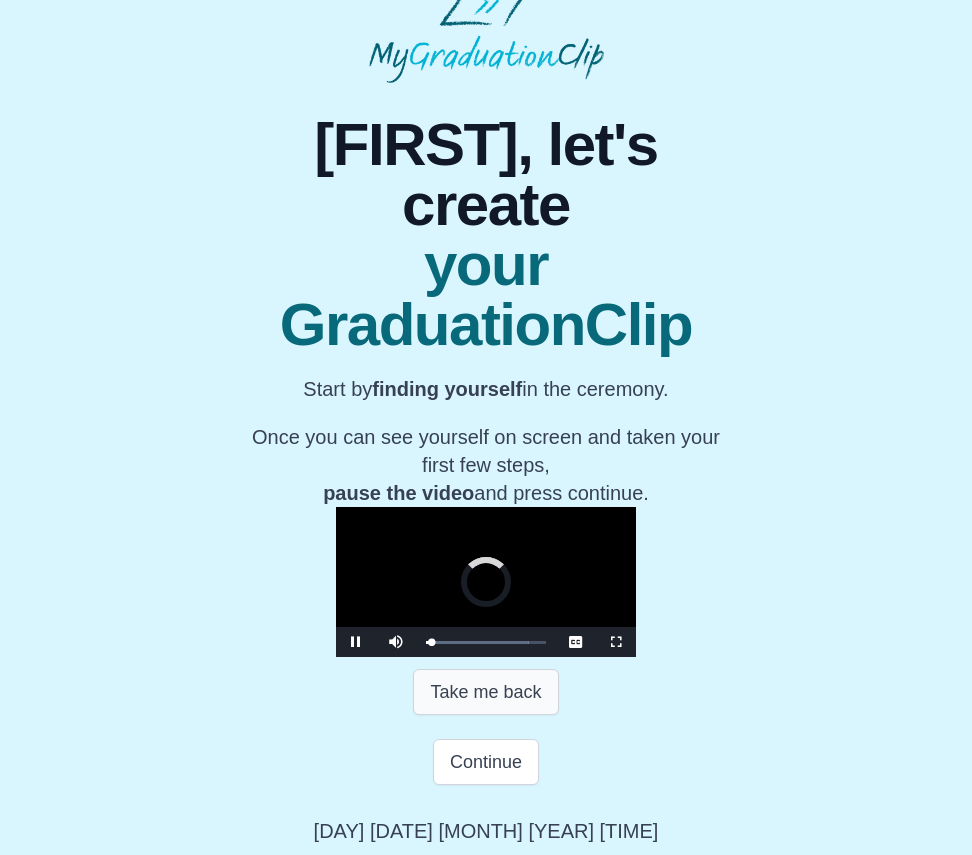 click on "Take me back" at bounding box center [485, 692] 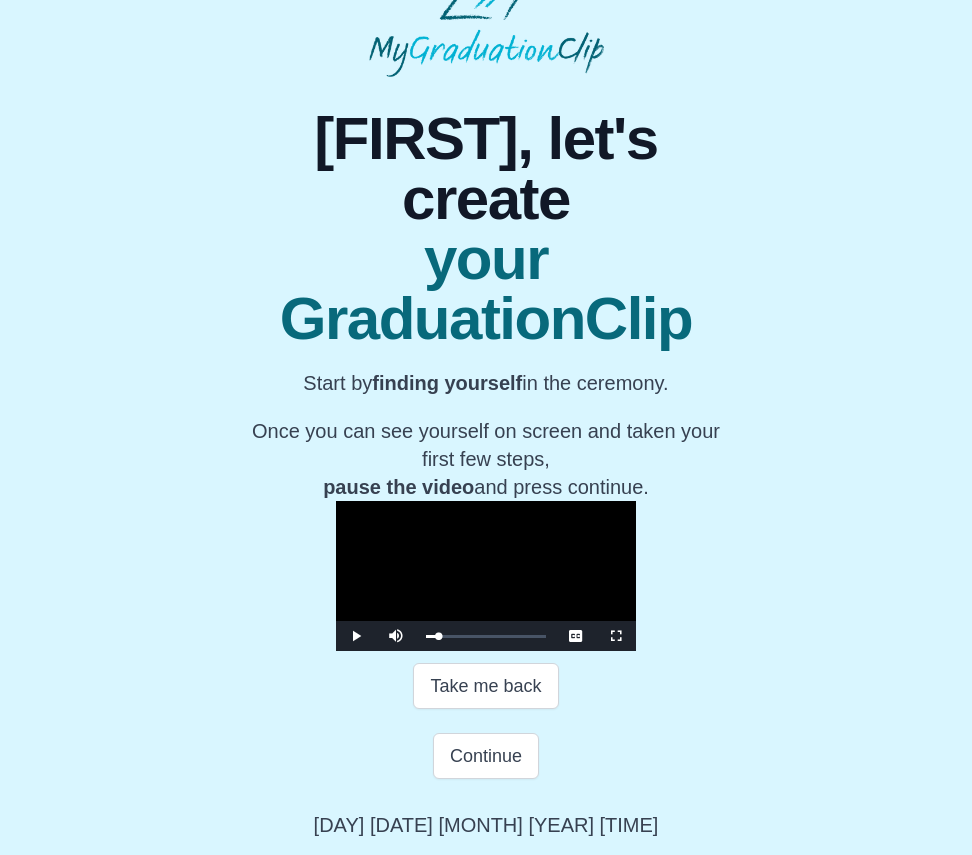 scroll, scrollTop: 105, scrollLeft: 0, axis: vertical 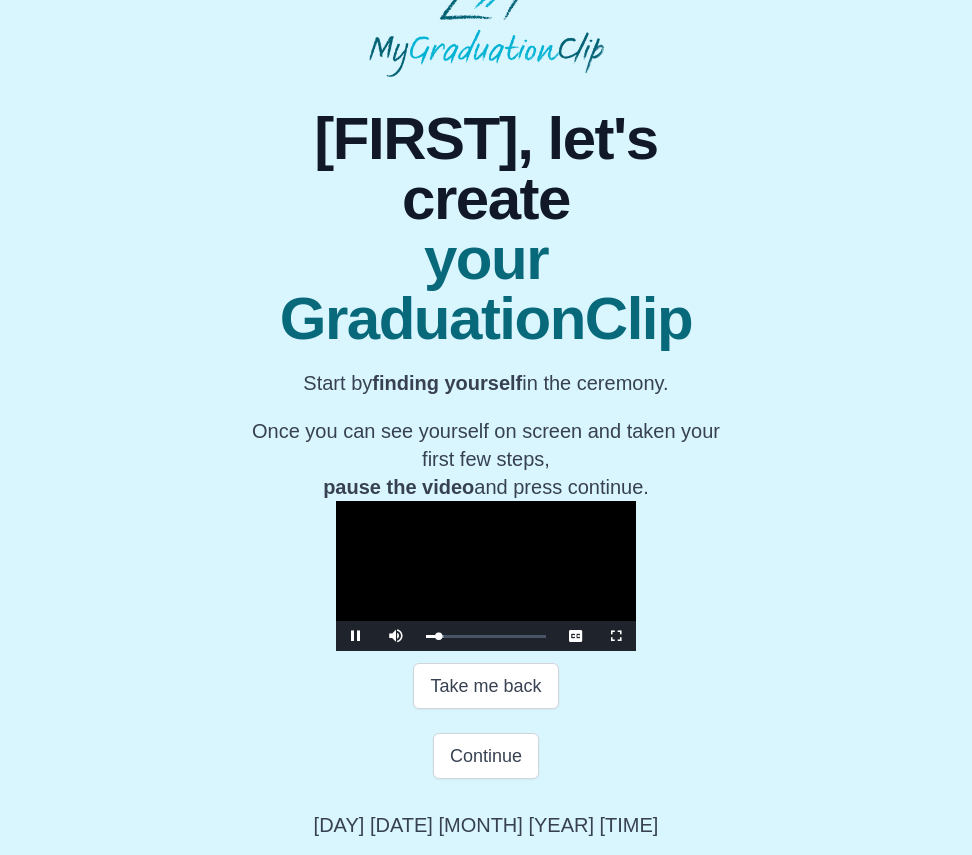 click at bounding box center (356, 636) 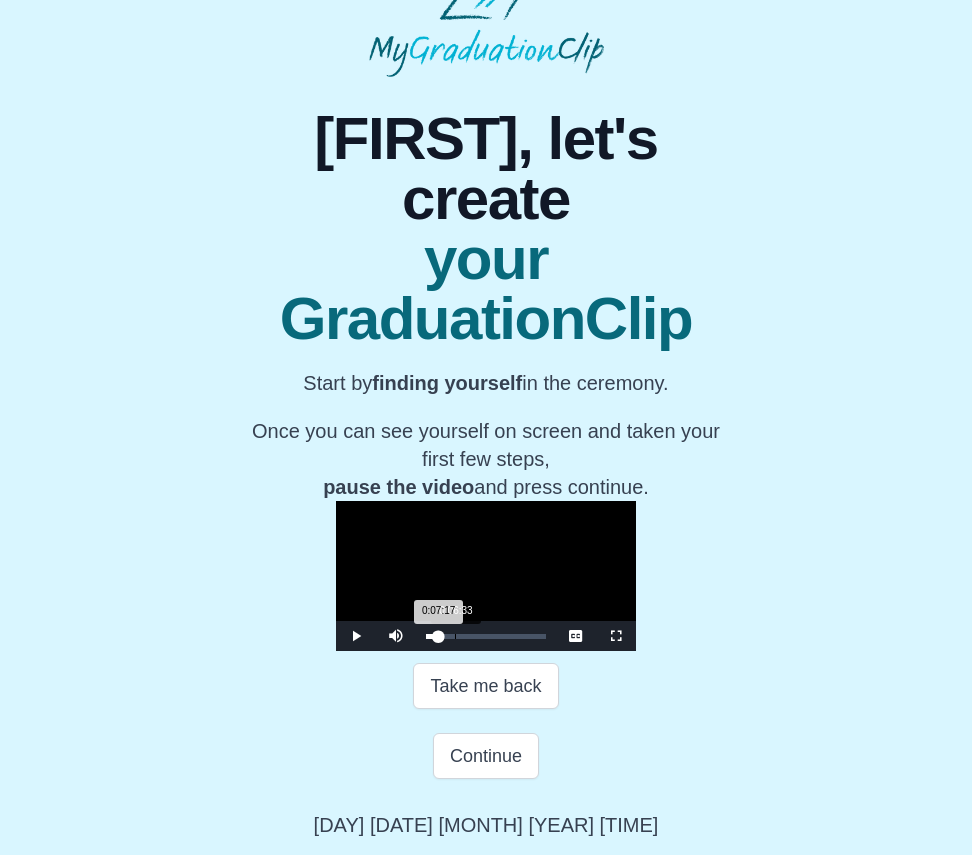click on "0:07:17 Progress : 0%" at bounding box center (432, 636) 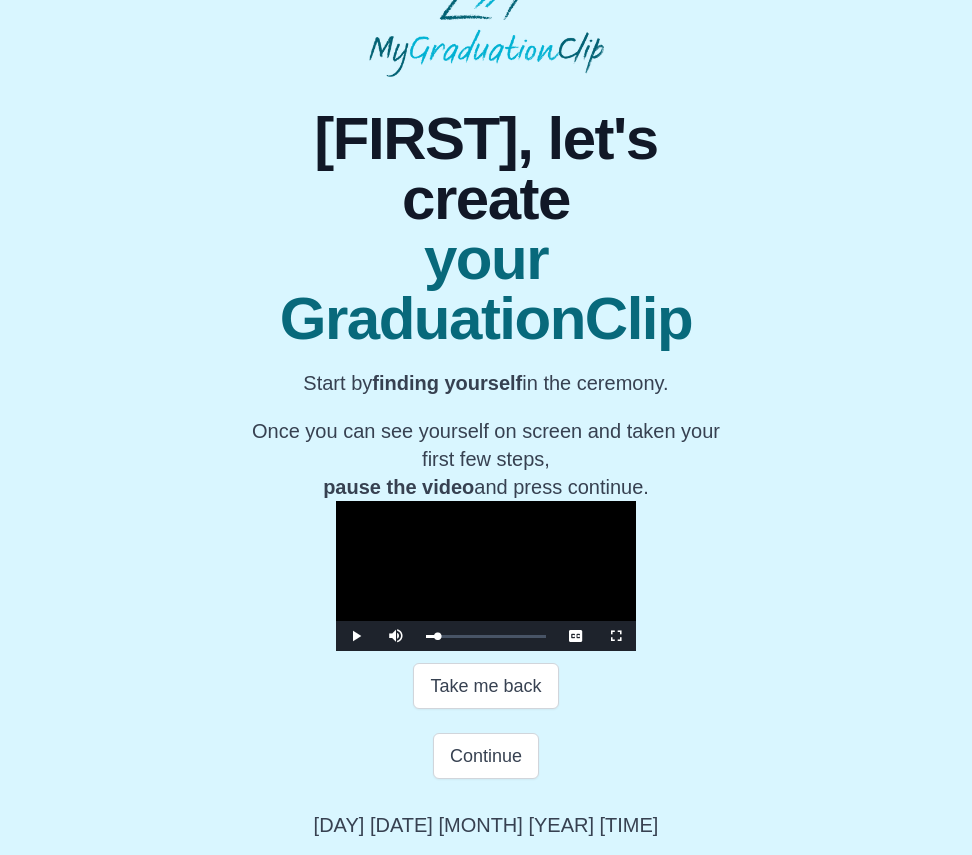 click at bounding box center [356, 636] 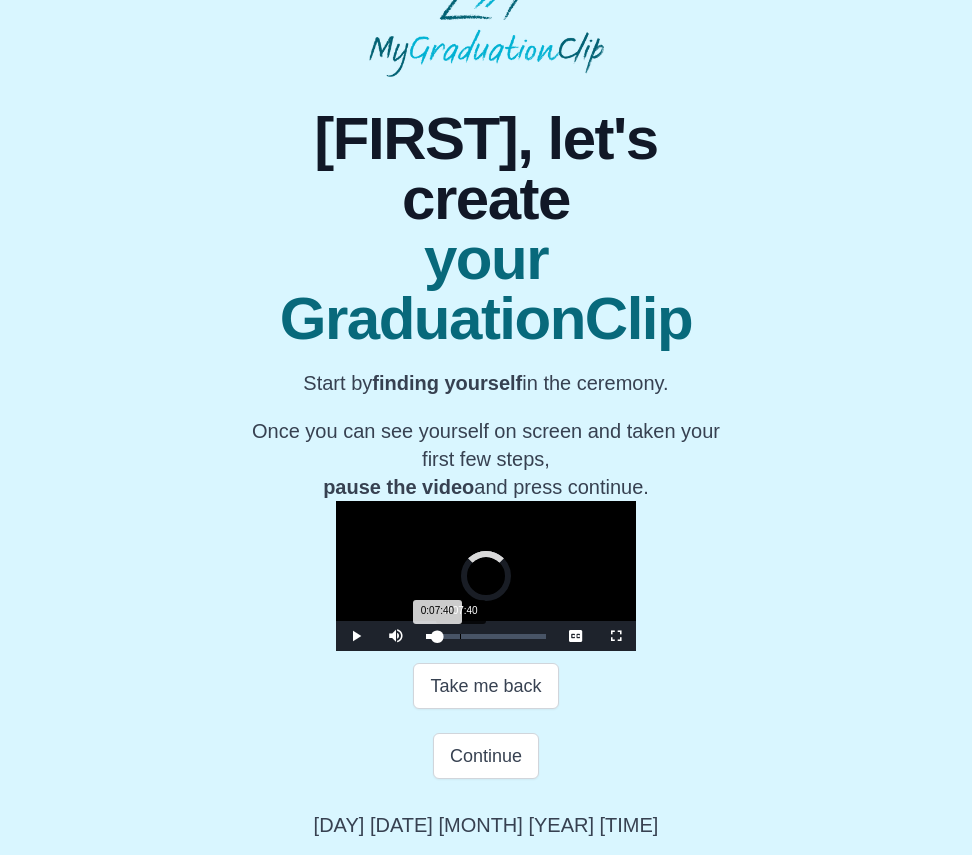 click on "0:07:40 Progress : 0%" at bounding box center [431, 636] 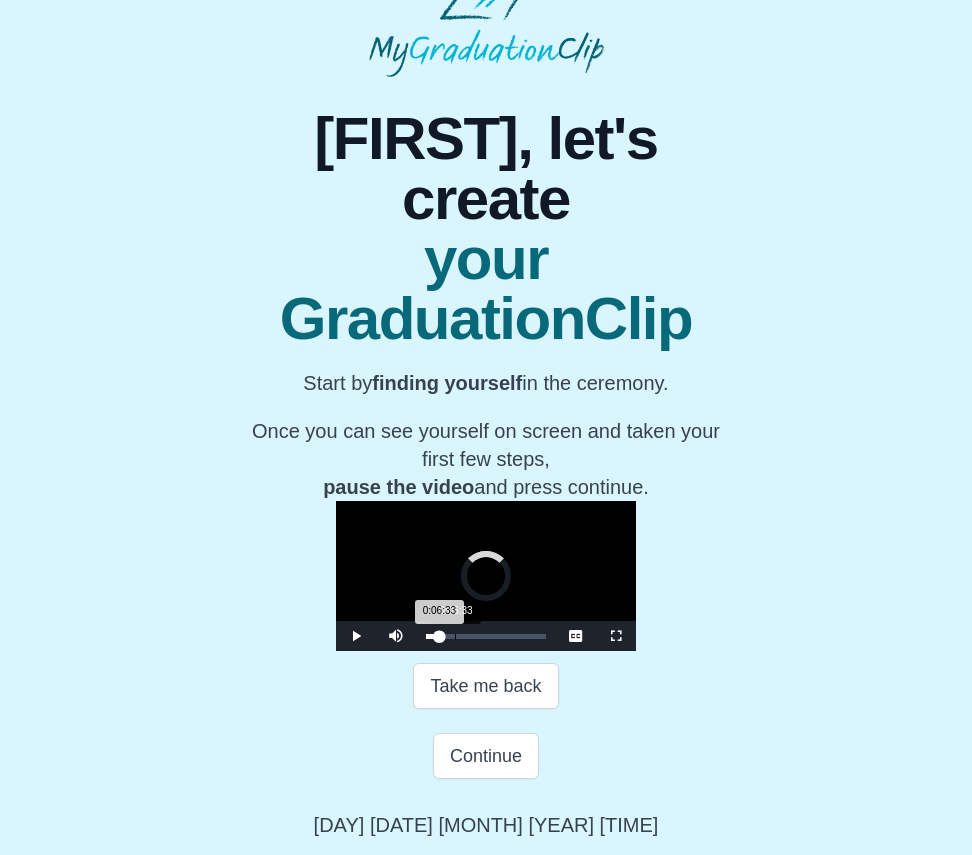 click on "0:06:33 Progress : 0%" at bounding box center [432, 636] 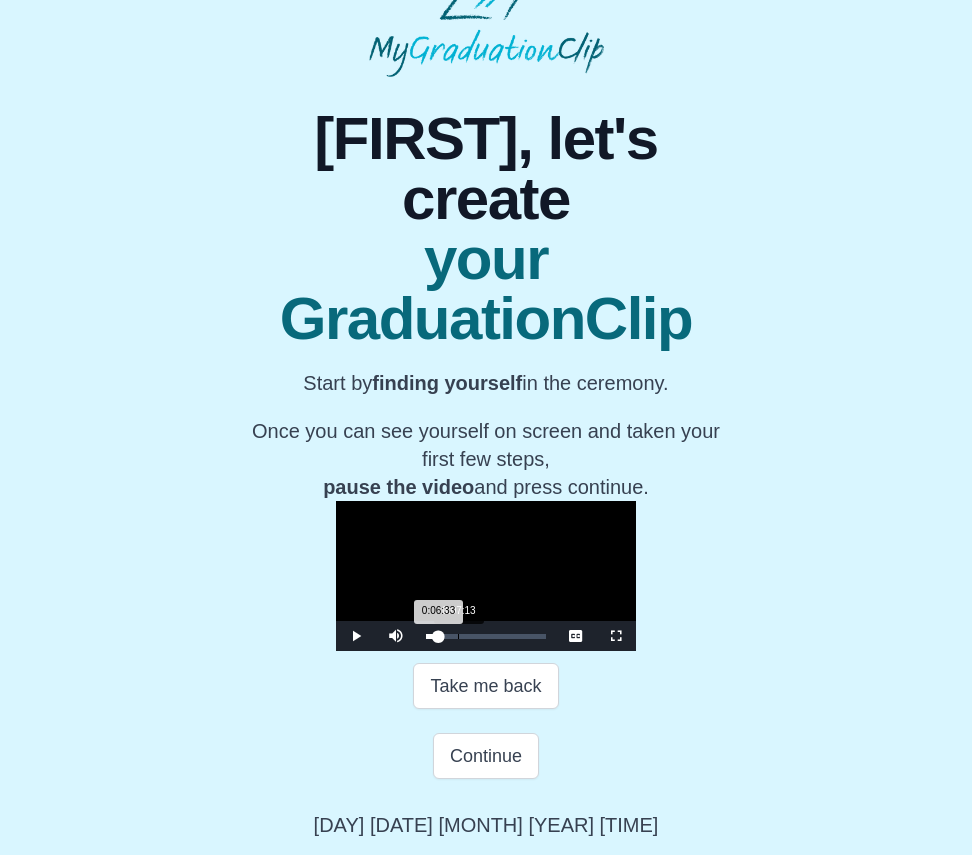 click on "0:06:33 Progress : 0%" at bounding box center (432, 636) 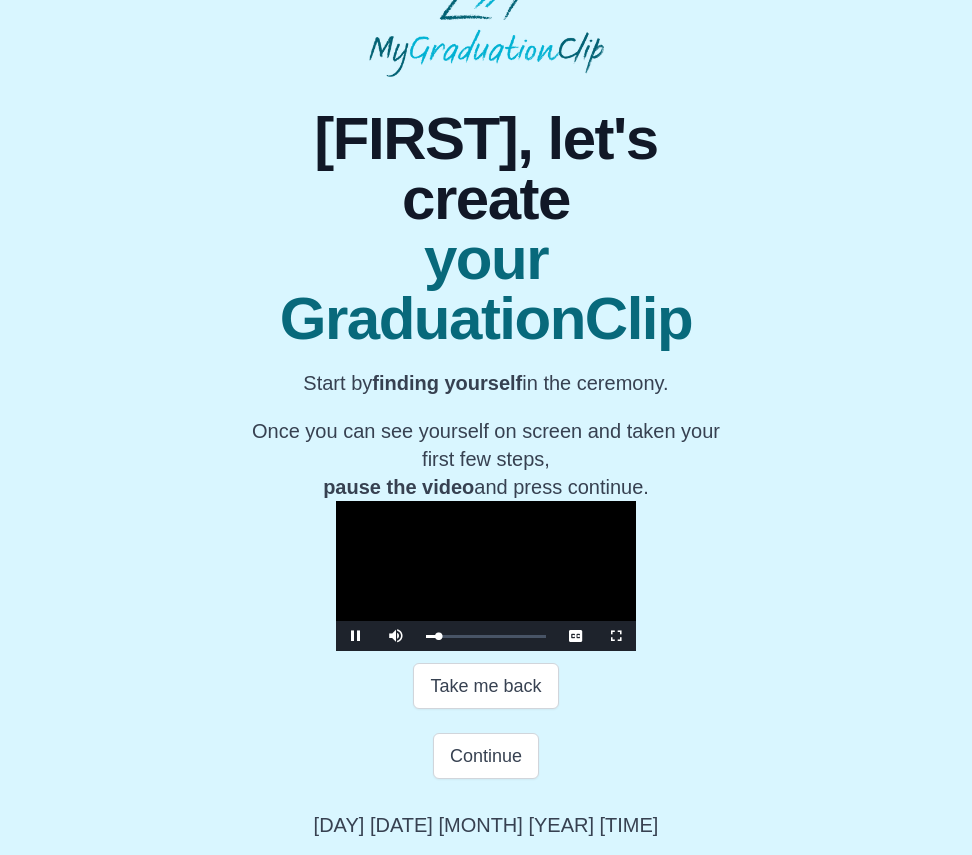 click at bounding box center (356, 636) 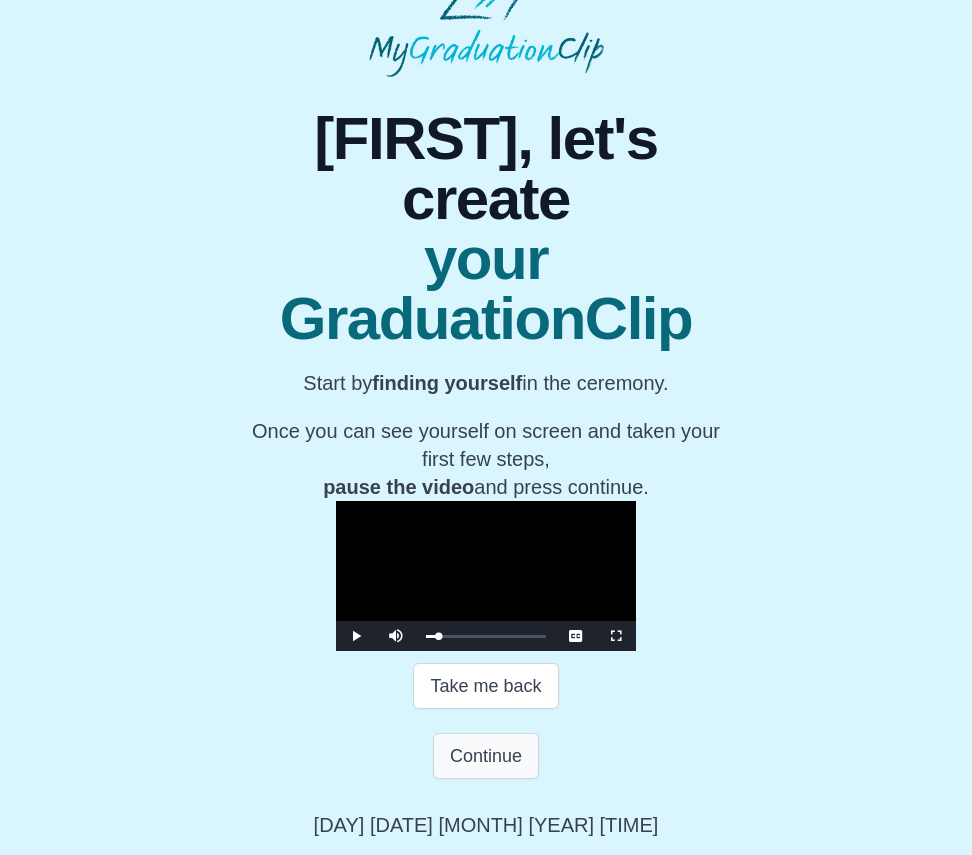 scroll, scrollTop: 105, scrollLeft: 0, axis: vertical 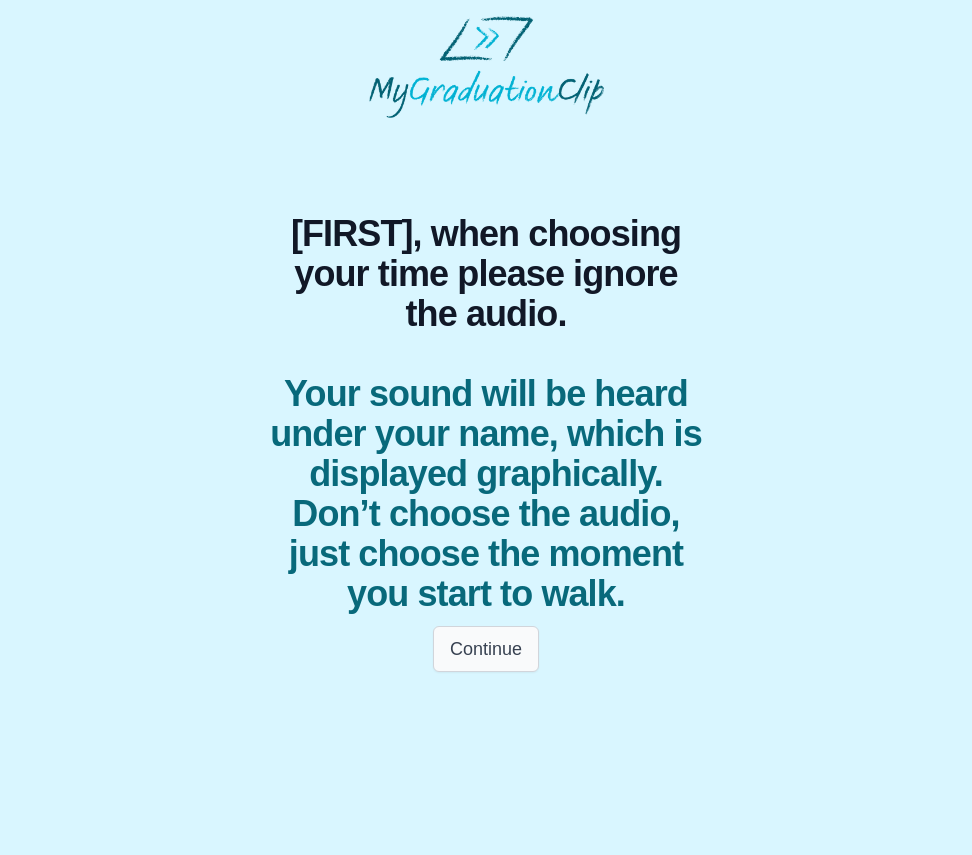 click on "Continue" at bounding box center (486, 649) 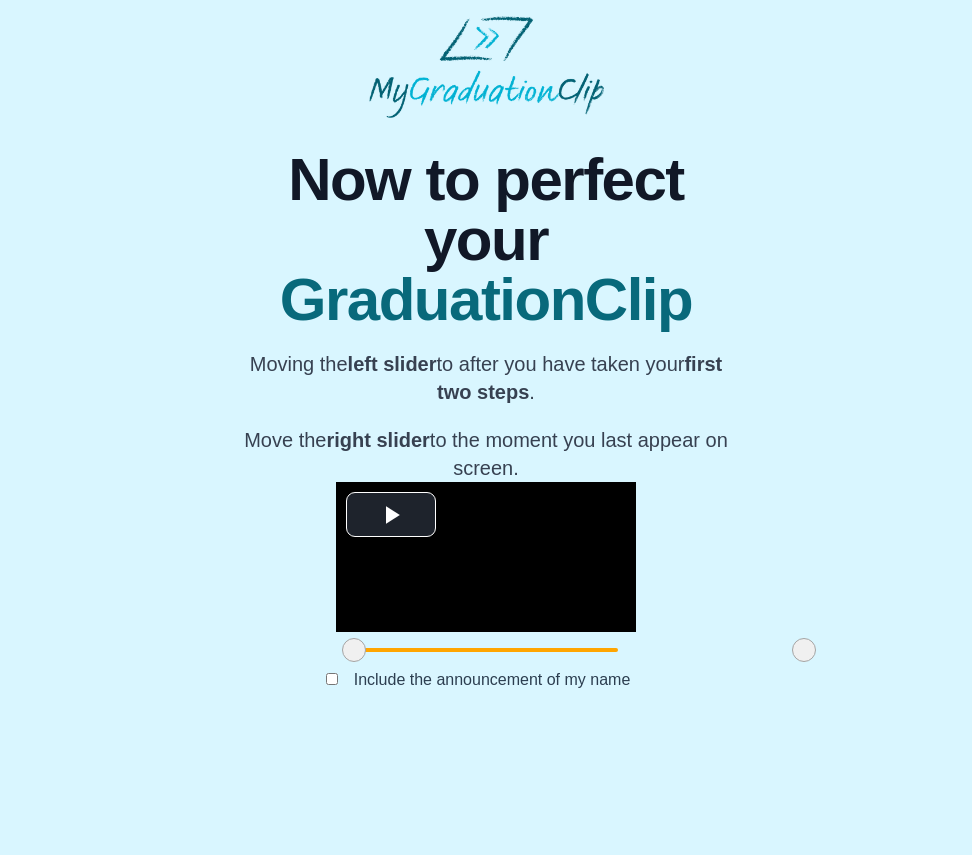 scroll, scrollTop: 15, scrollLeft: 0, axis: vertical 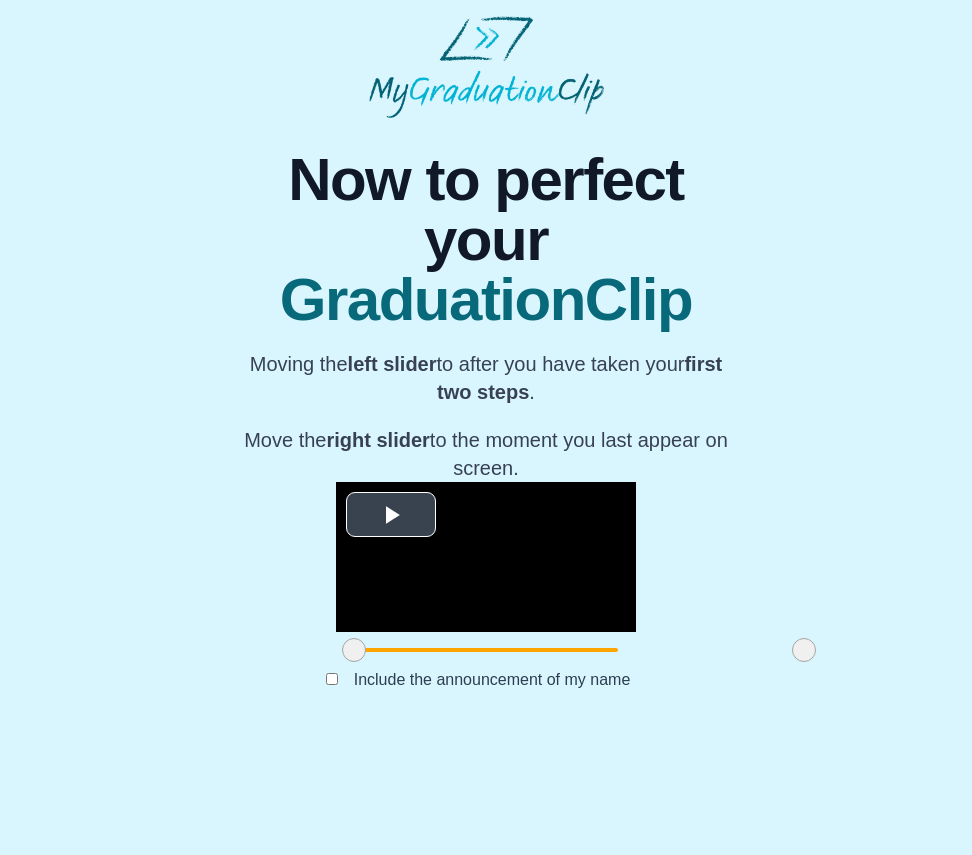 click at bounding box center (391, 515) 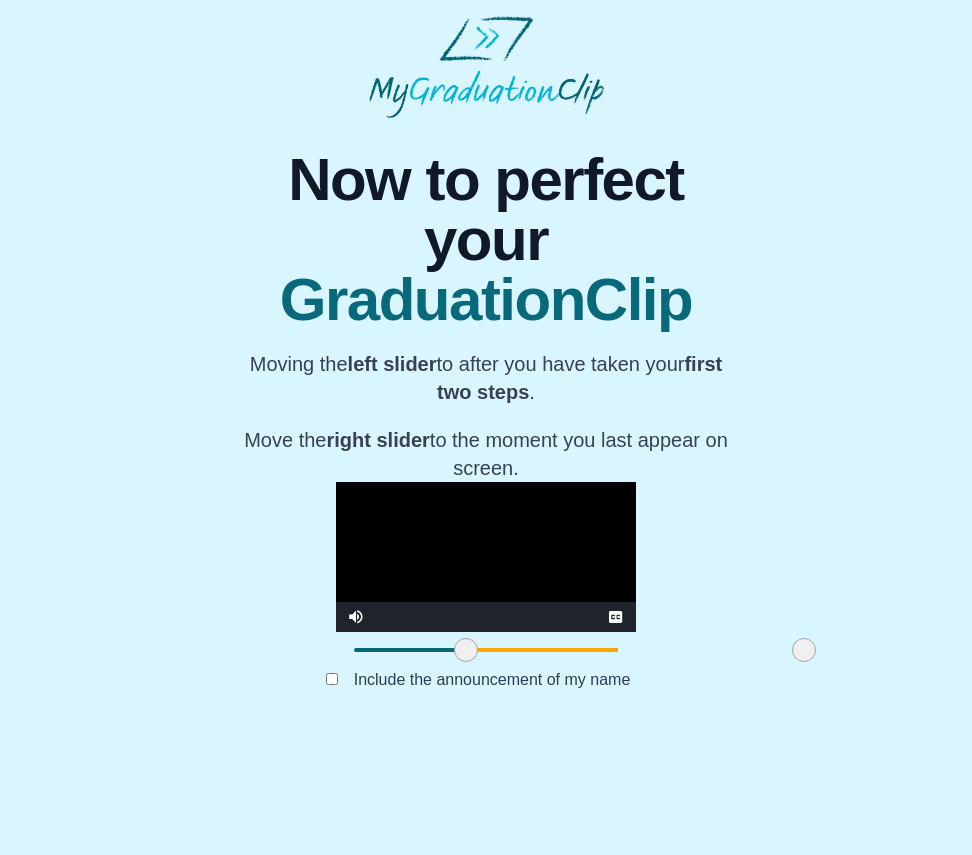 drag, startPoint x: 262, startPoint y: 762, endPoint x: 374, endPoint y: 742, distance: 113.7717 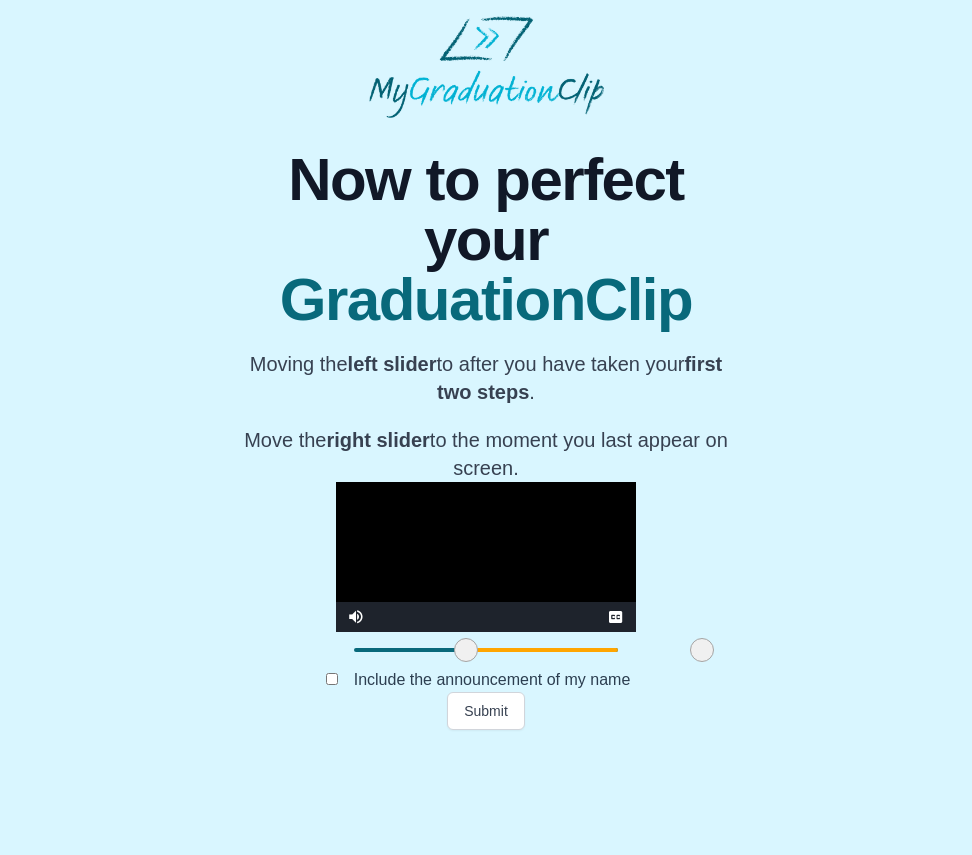 drag, startPoint x: 705, startPoint y: 758, endPoint x: 605, endPoint y: 756, distance: 100.02 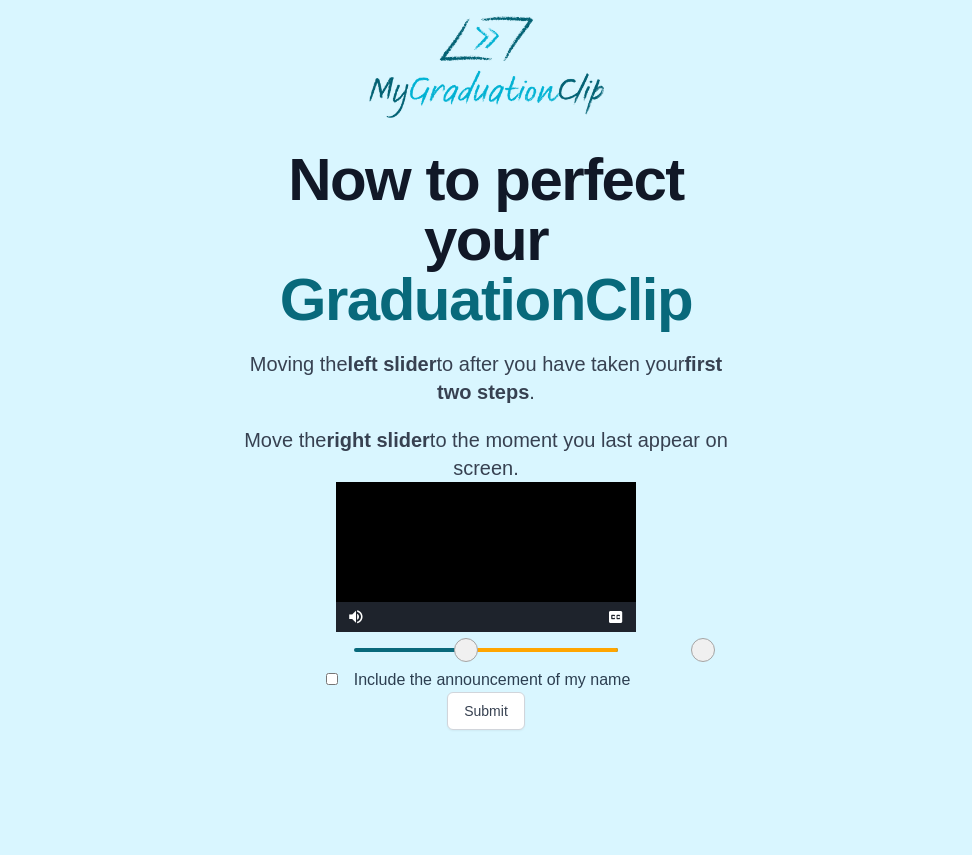 click on "Include the announcement of my name" at bounding box center [486, 680] 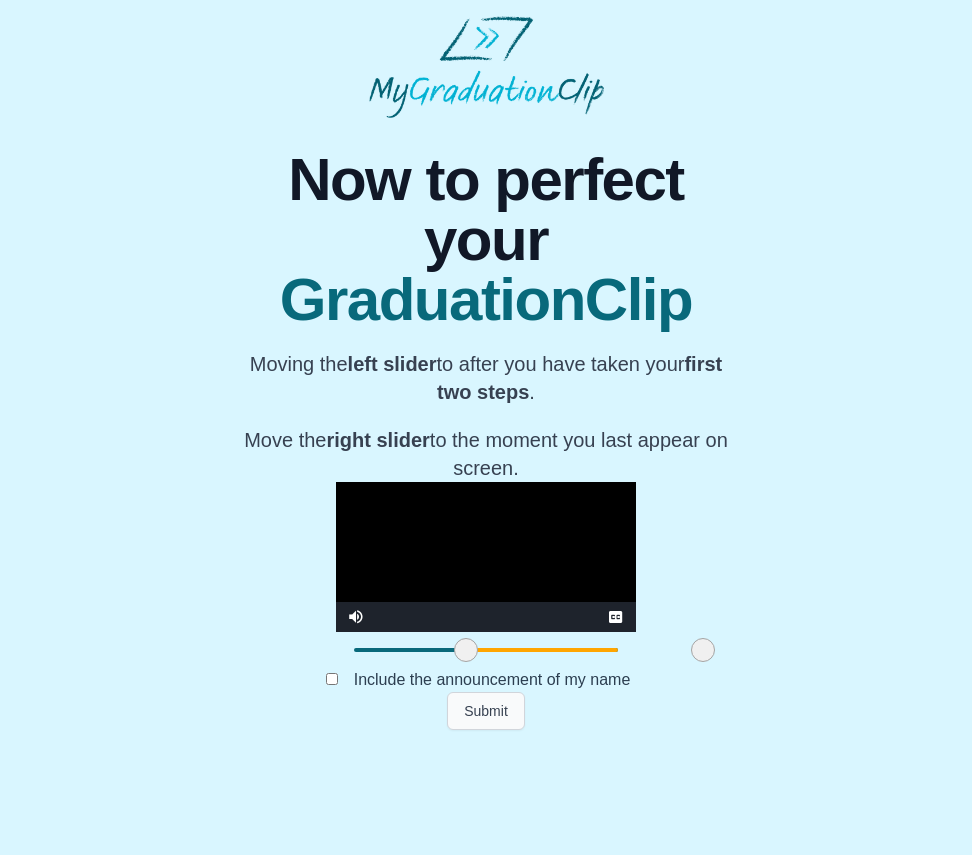 click on "Submit" at bounding box center (486, 711) 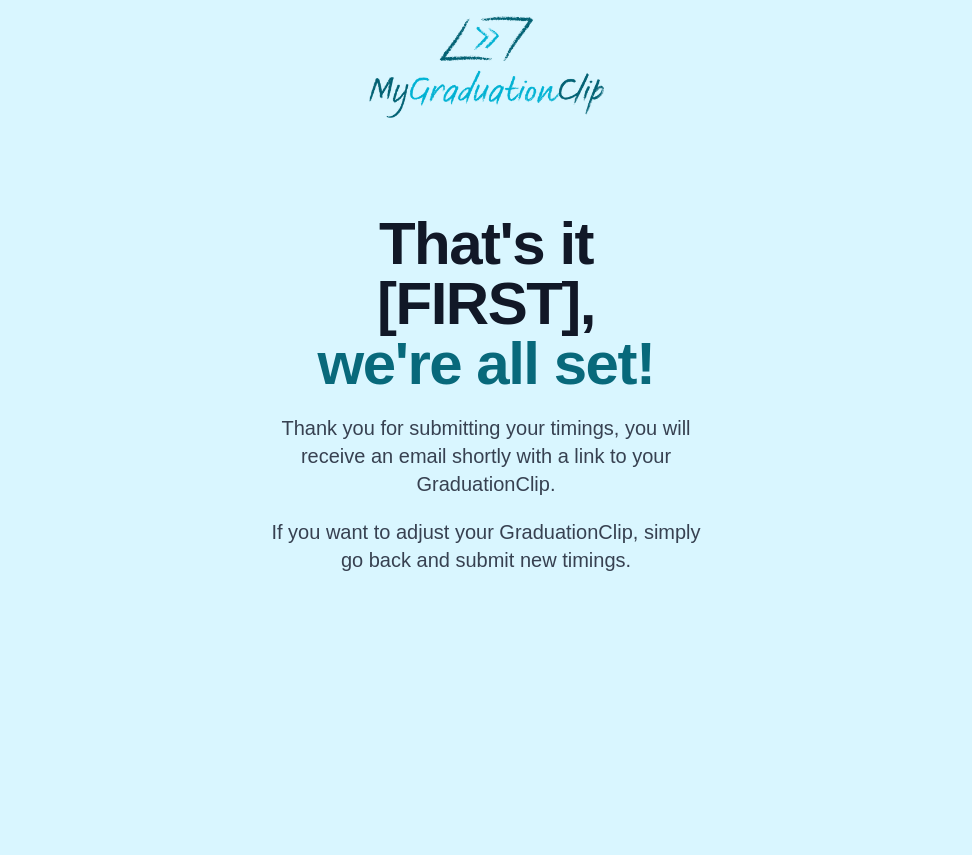scroll, scrollTop: 0, scrollLeft: 0, axis: both 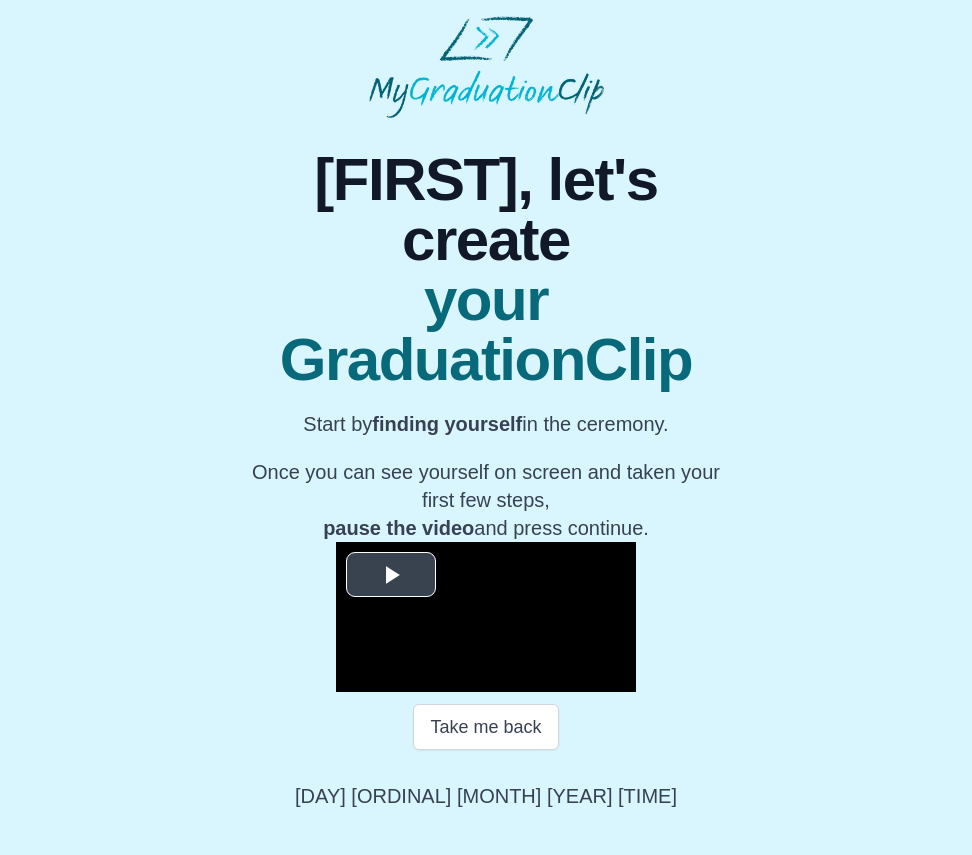 click at bounding box center (391, 575) 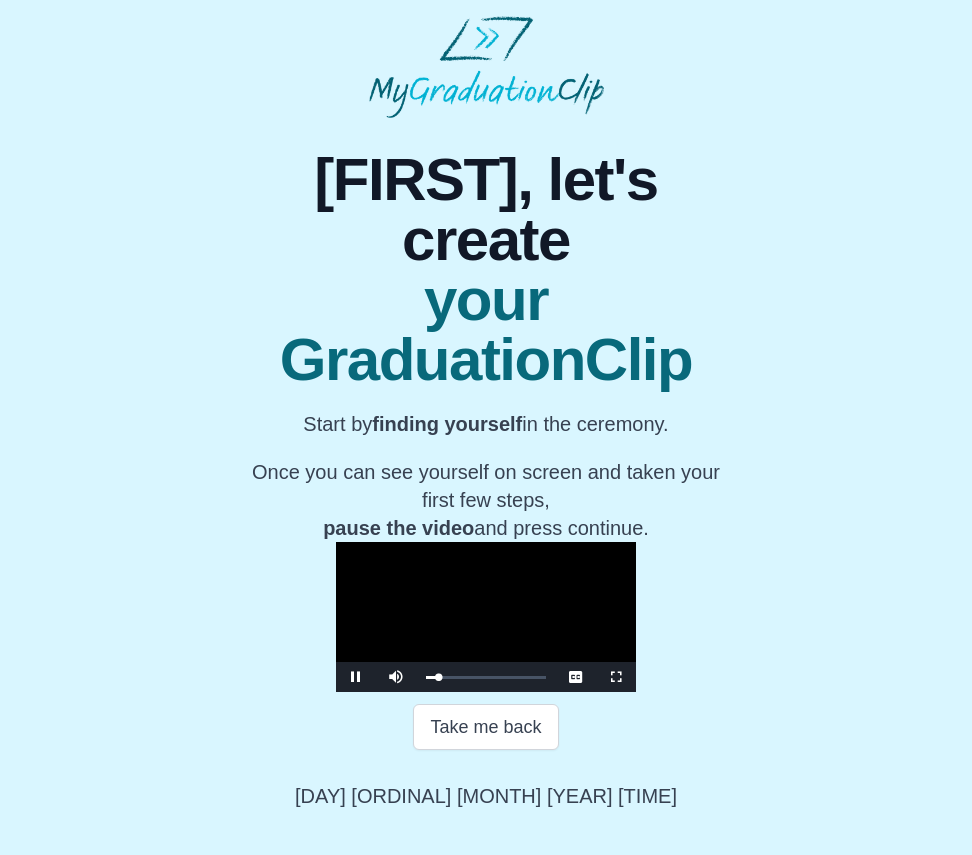 click at bounding box center (356, 677) 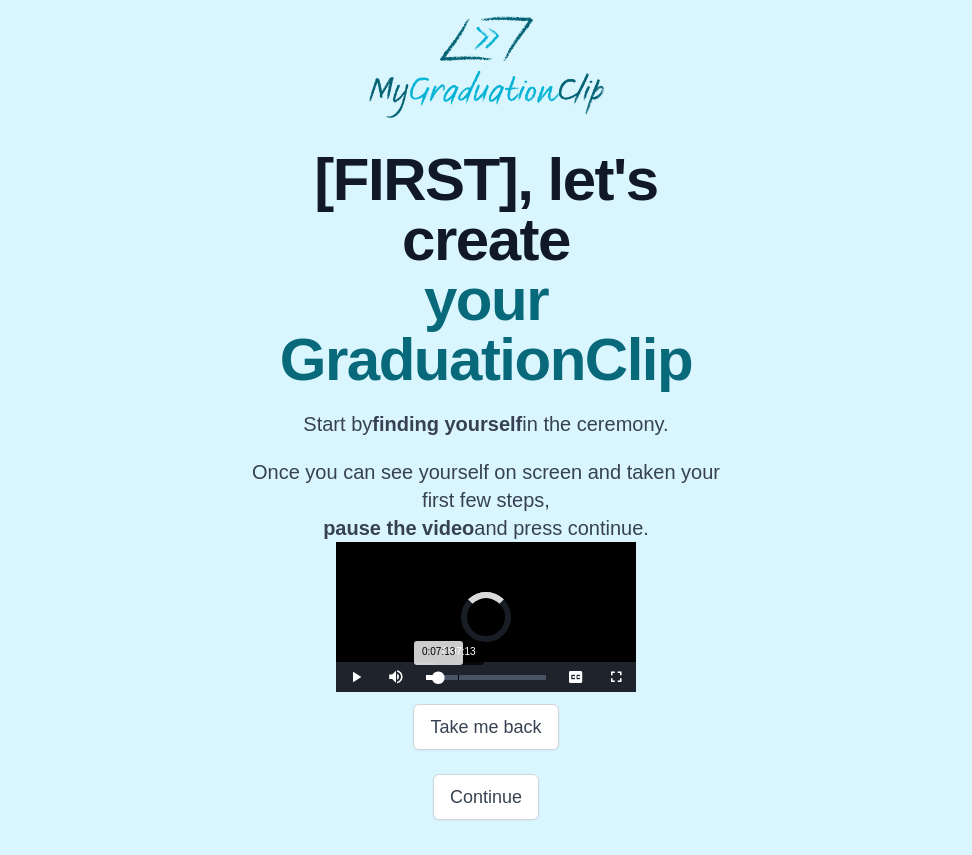 click on "0:07:13 Progress : 0%" at bounding box center [432, 677] 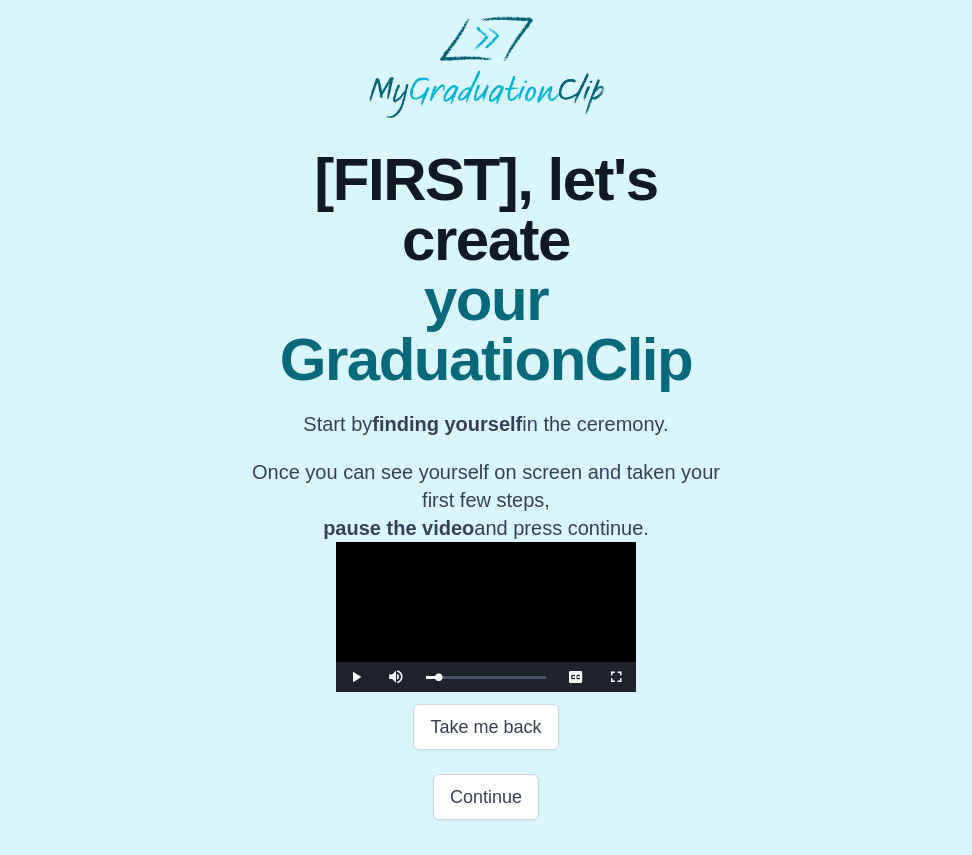 click at bounding box center (356, 677) 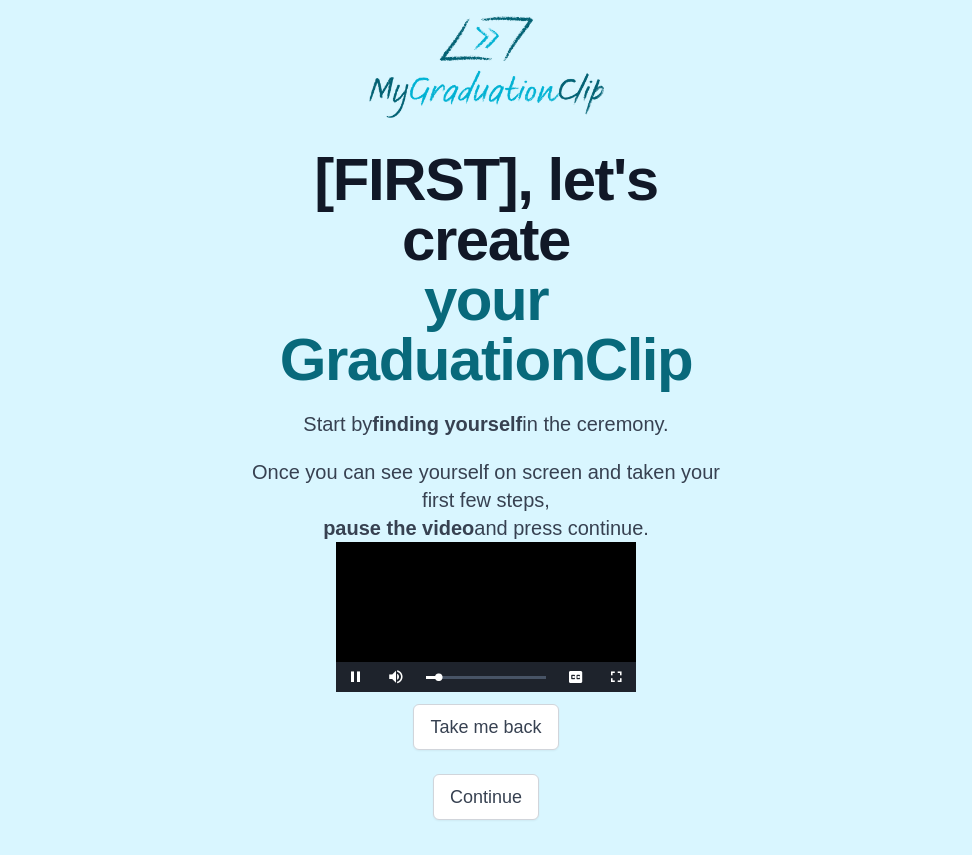 click at bounding box center (356, 677) 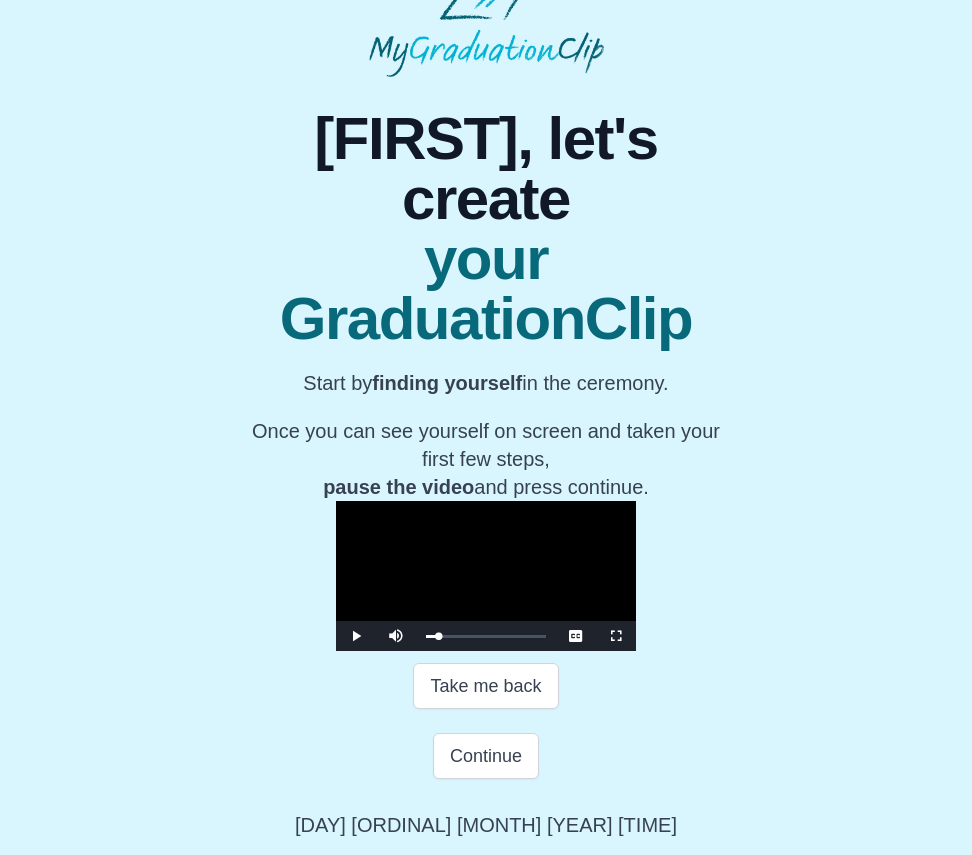 scroll, scrollTop: 105, scrollLeft: 0, axis: vertical 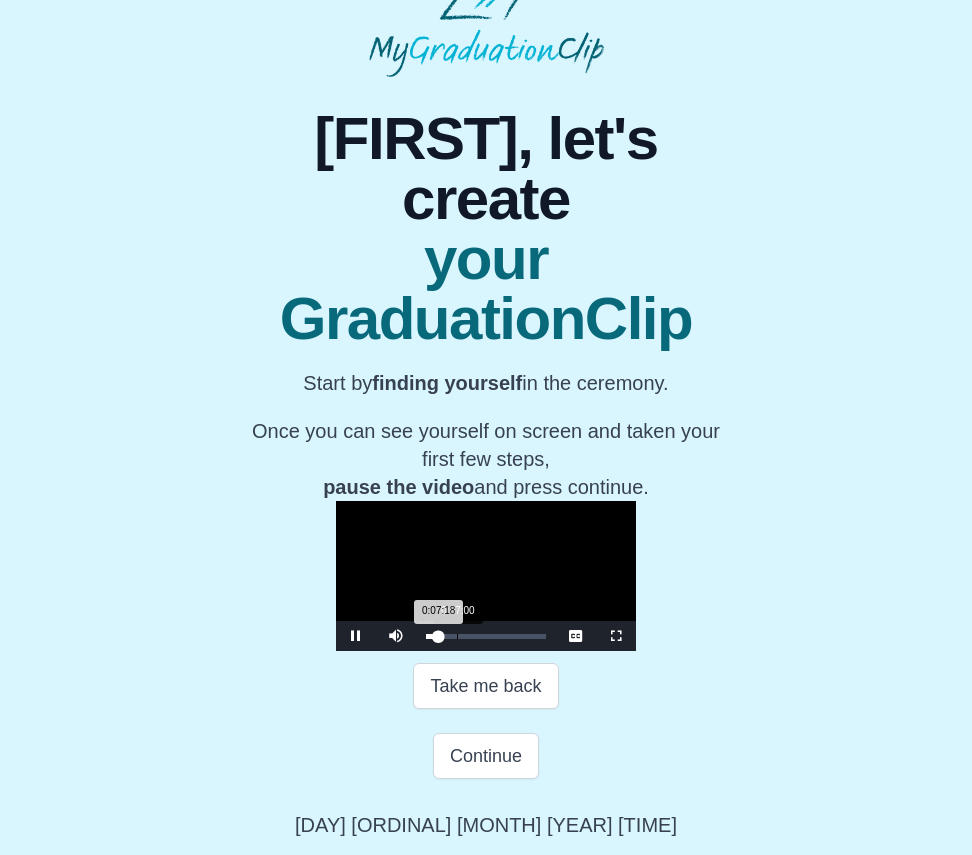 click on "0:07:18 Progress : 0%" at bounding box center (432, 636) 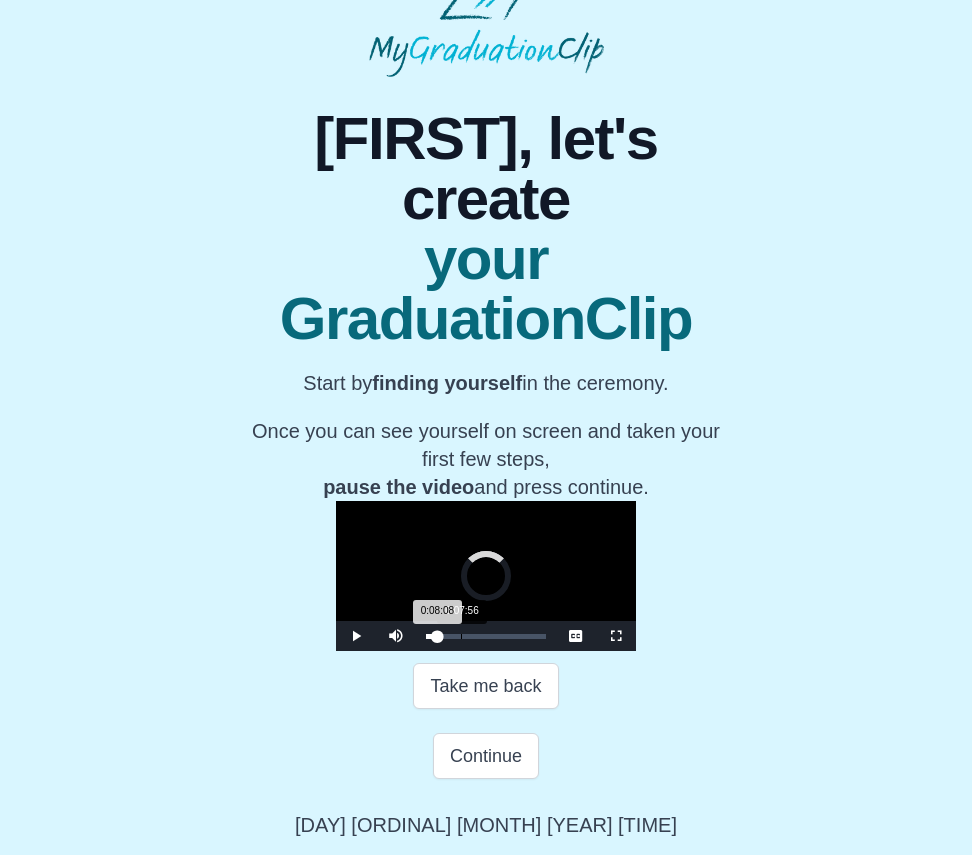 click on "0:08:08 Progress : 0%" at bounding box center (431, 636) 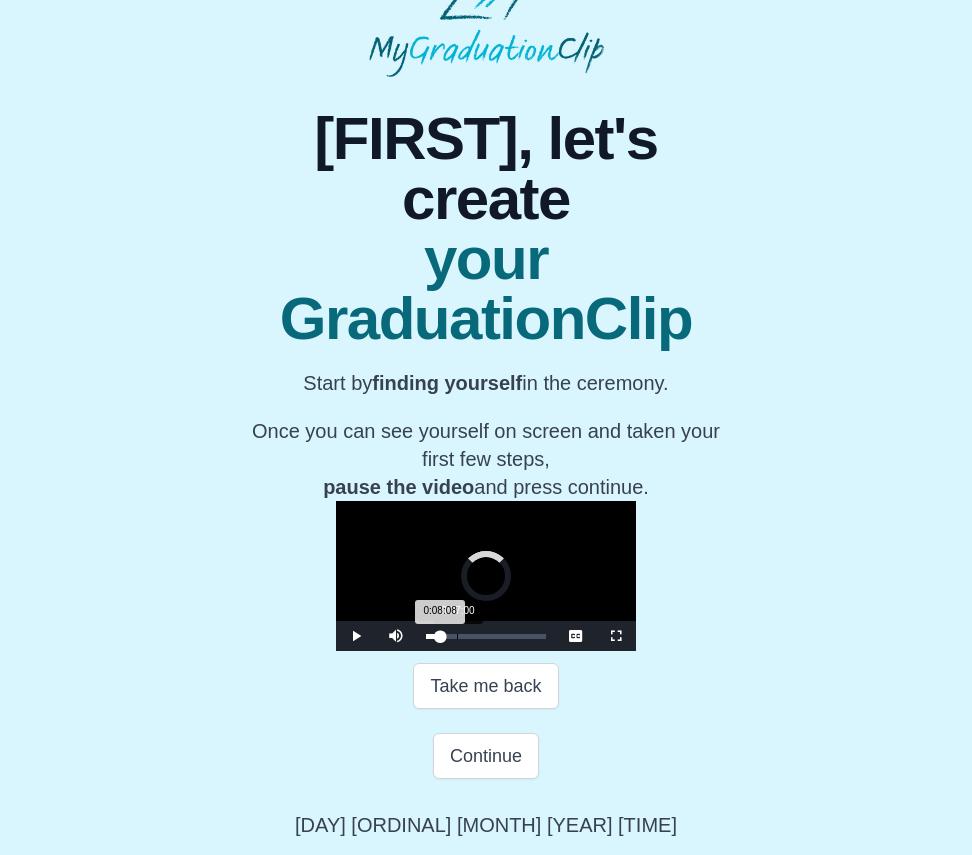 click on "0:08:08 Progress : 0%" at bounding box center [433, 636] 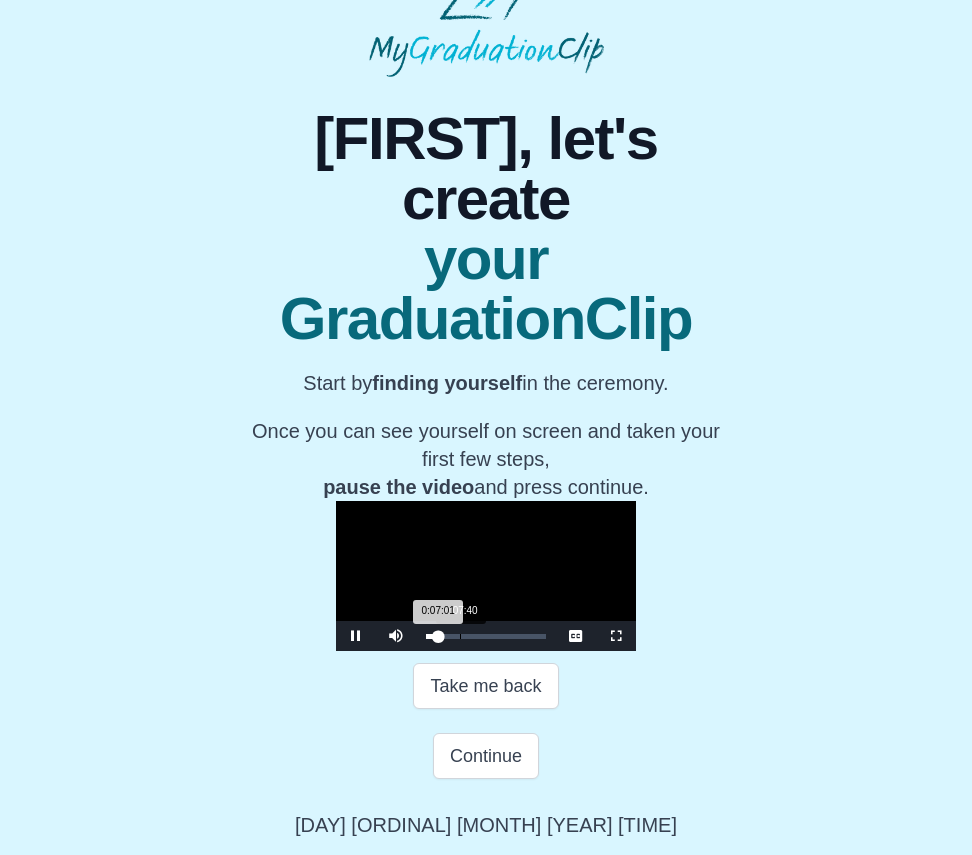 click on "0:07:01 Progress : 0%" at bounding box center [432, 636] 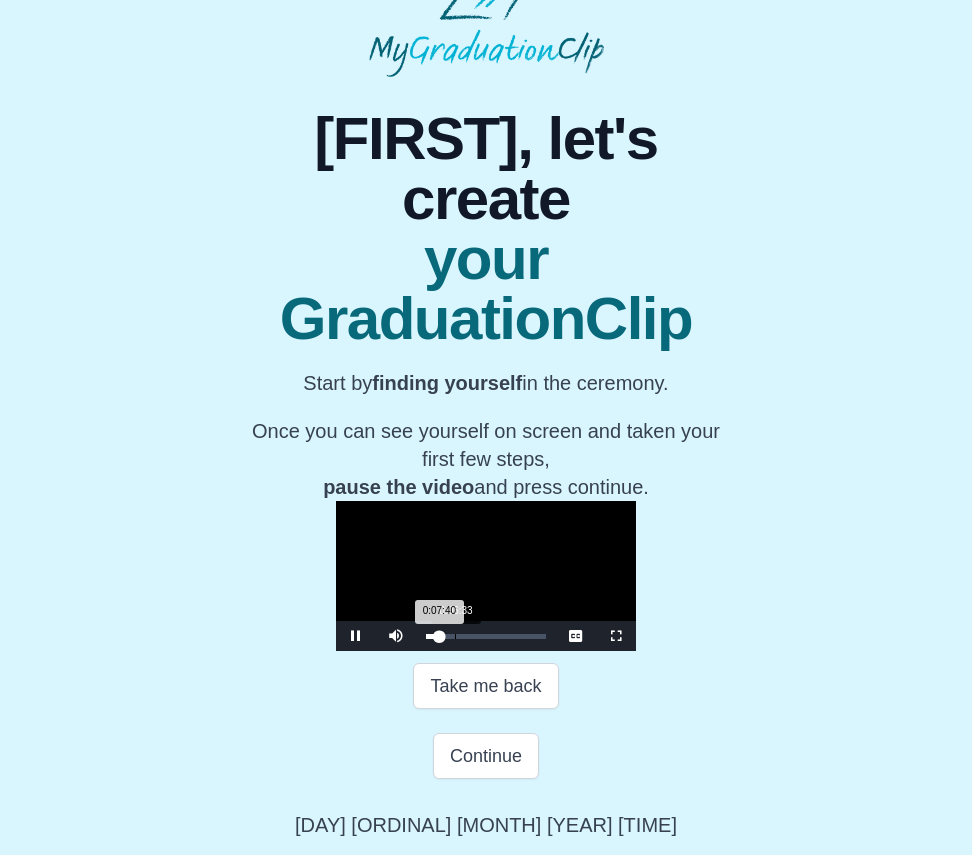 click on "0:07:40 Progress : 0%" at bounding box center (432, 636) 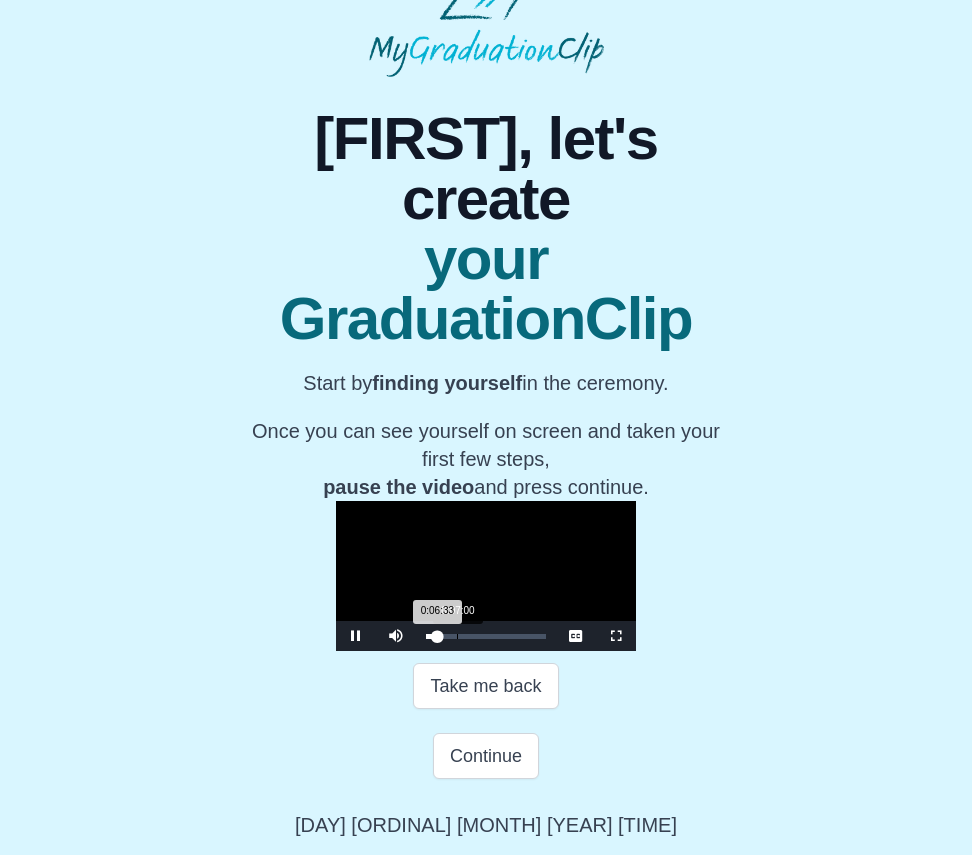 click on "0:06:33 Progress : 0%" at bounding box center (431, 636) 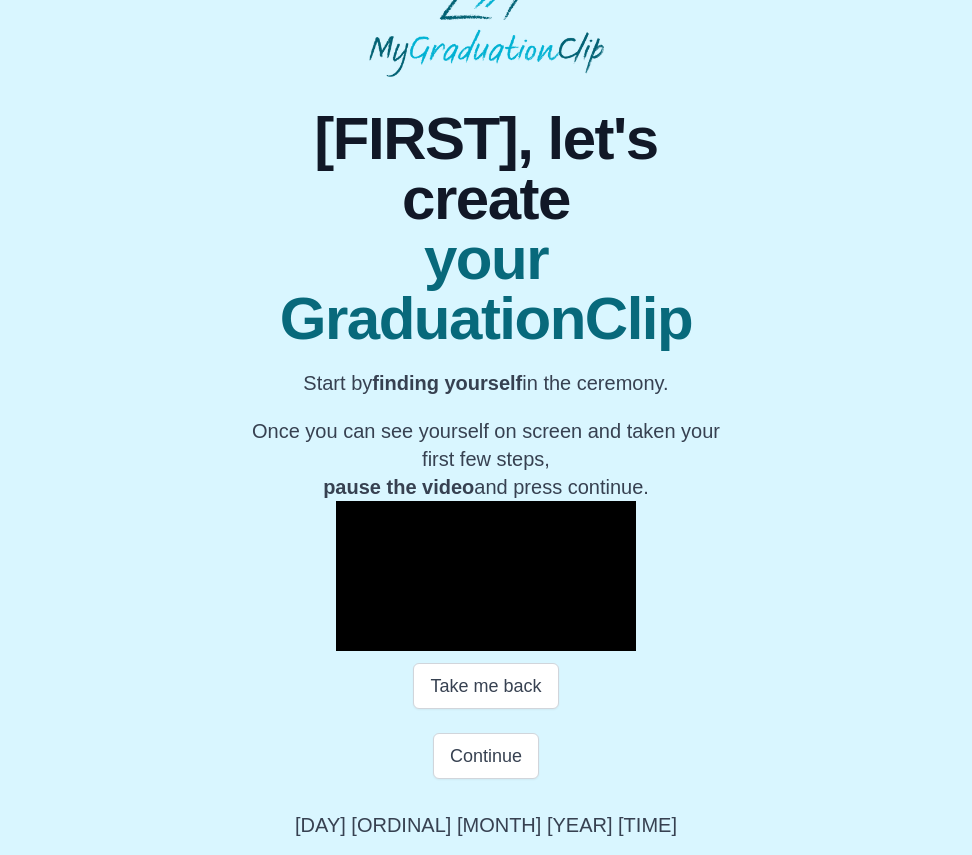click at bounding box center (356, 636) 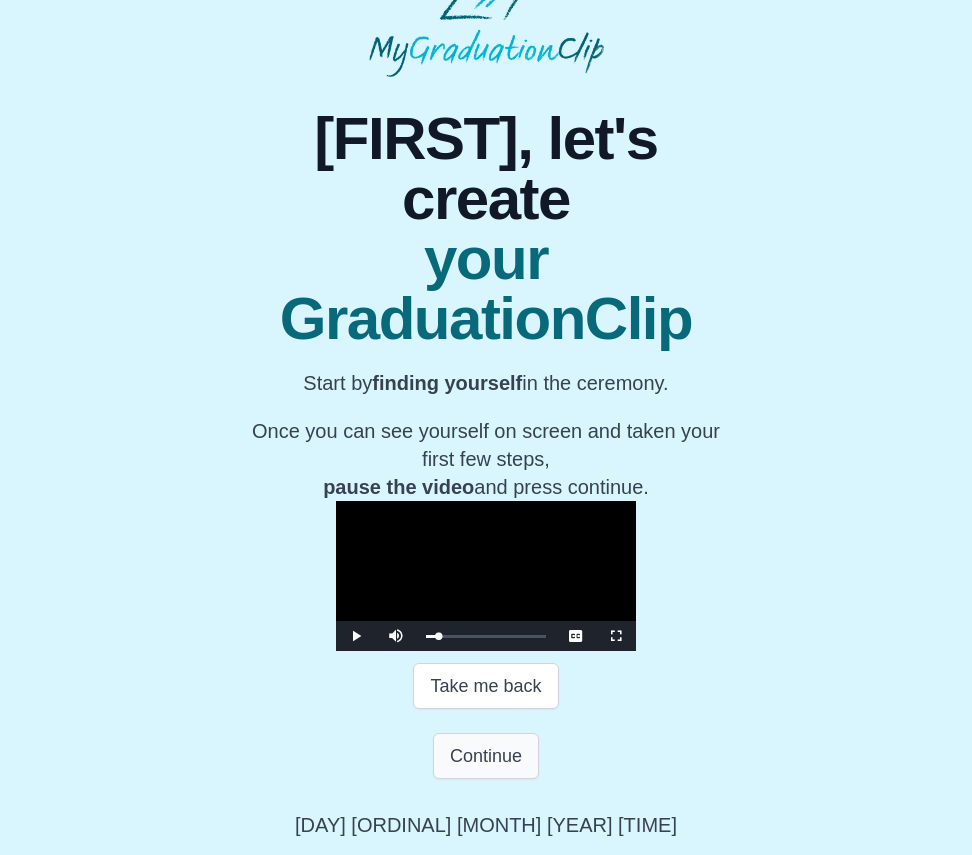 click on "Continue" at bounding box center (486, 756) 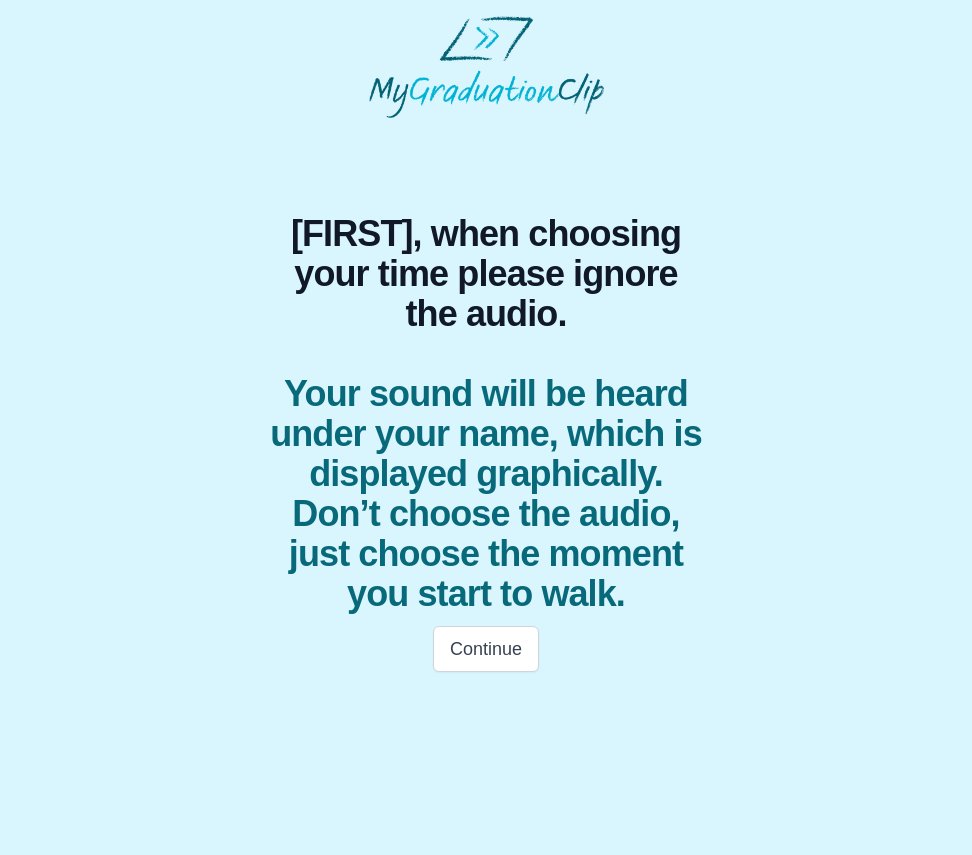 scroll, scrollTop: 0, scrollLeft: 0, axis: both 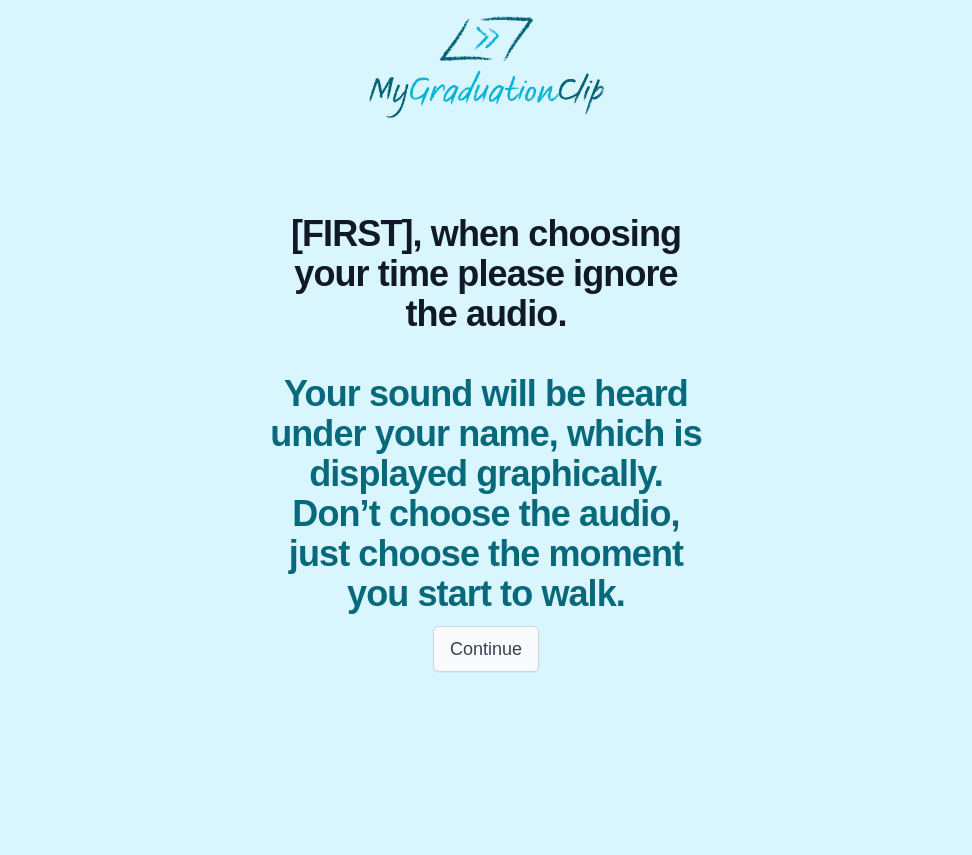 click on "Continue" at bounding box center [486, 649] 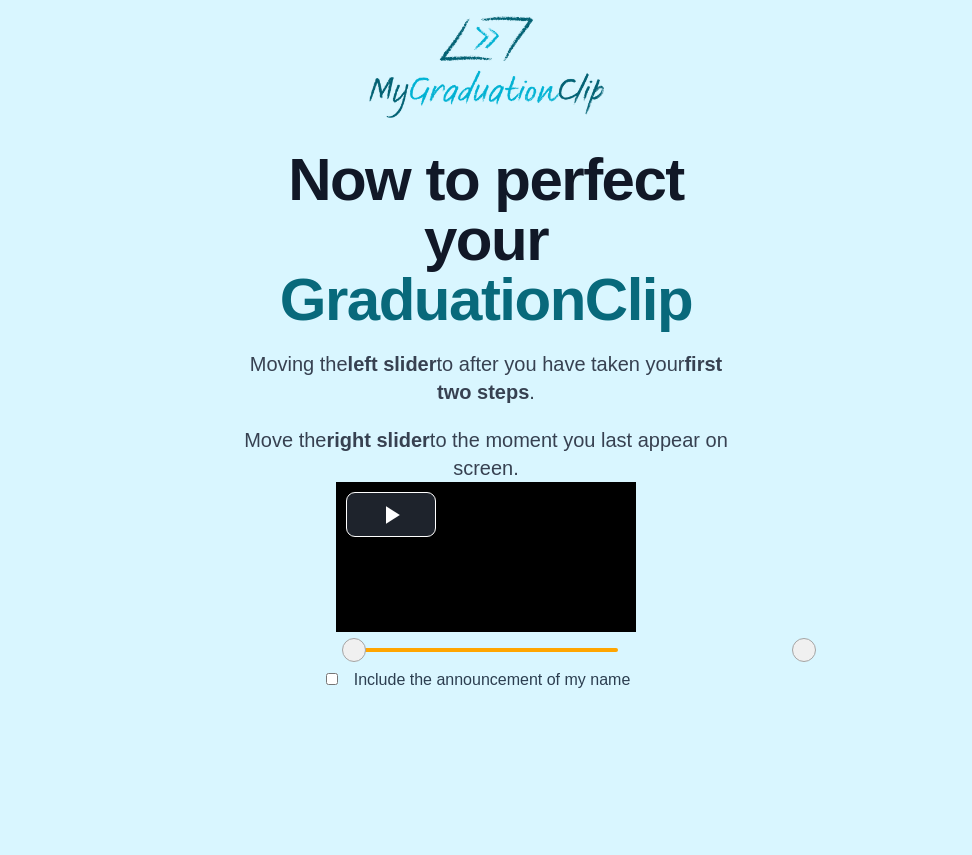 scroll, scrollTop: 15, scrollLeft: 0, axis: vertical 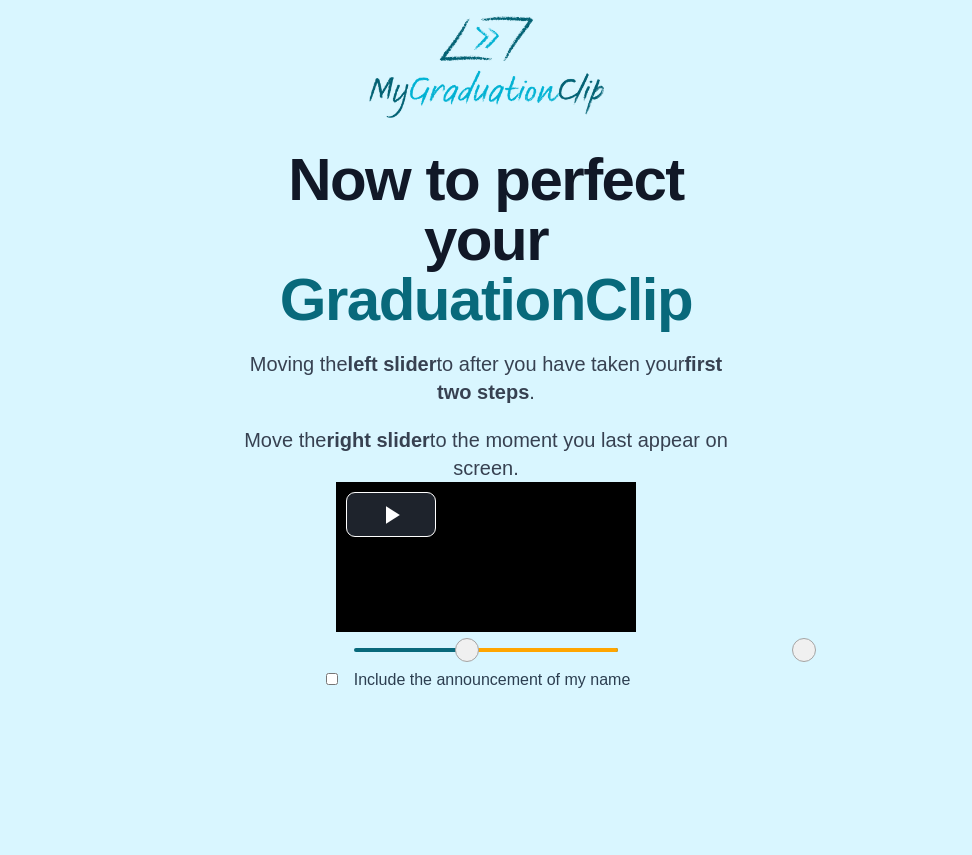 drag, startPoint x: 264, startPoint y: 757, endPoint x: 377, endPoint y: 745, distance: 113.63538 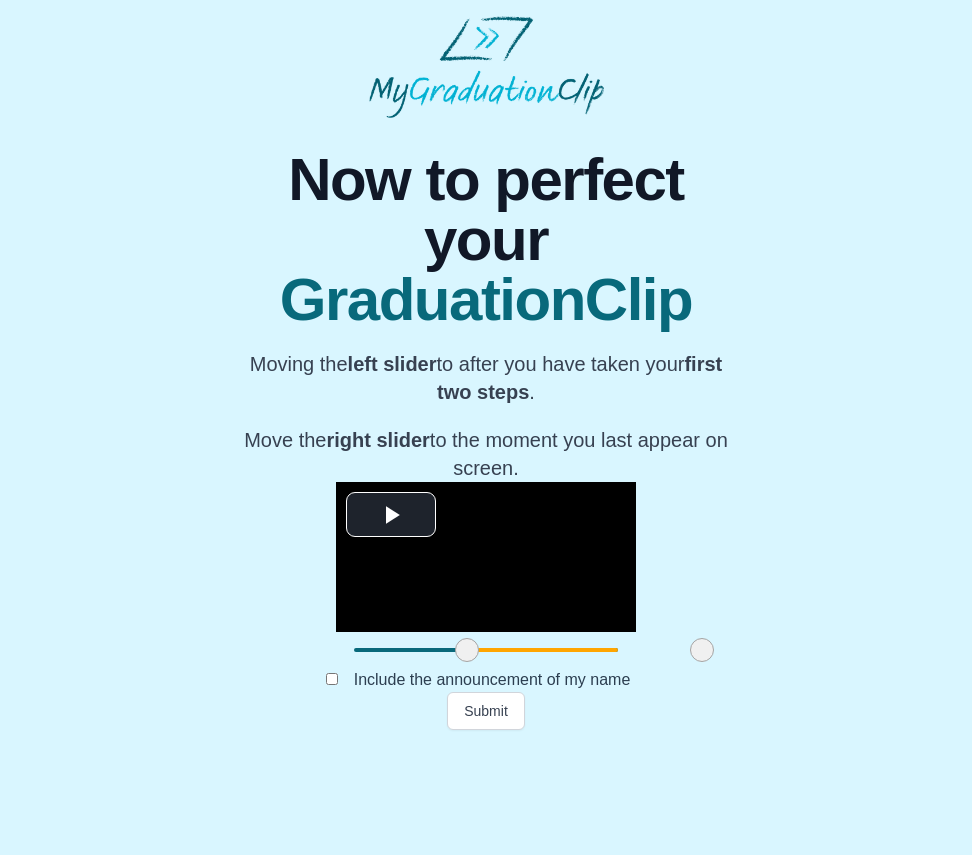drag, startPoint x: 715, startPoint y: 760, endPoint x: 613, endPoint y: 757, distance: 102.044106 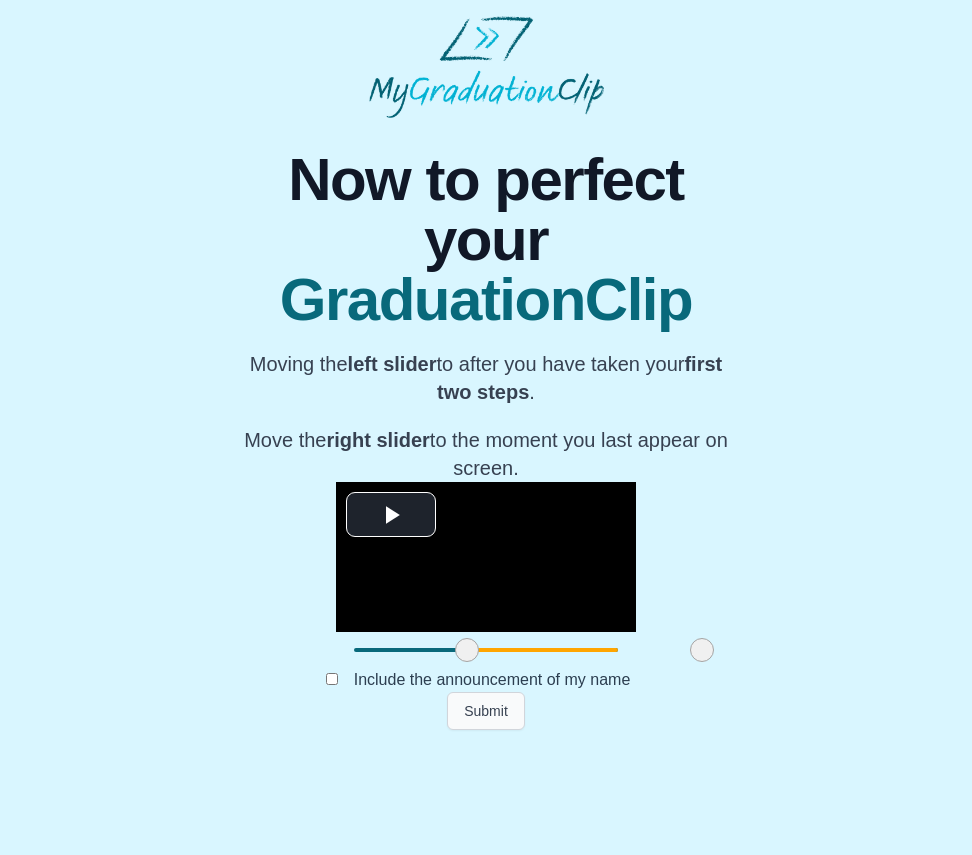 click on "Submit" at bounding box center [486, 711] 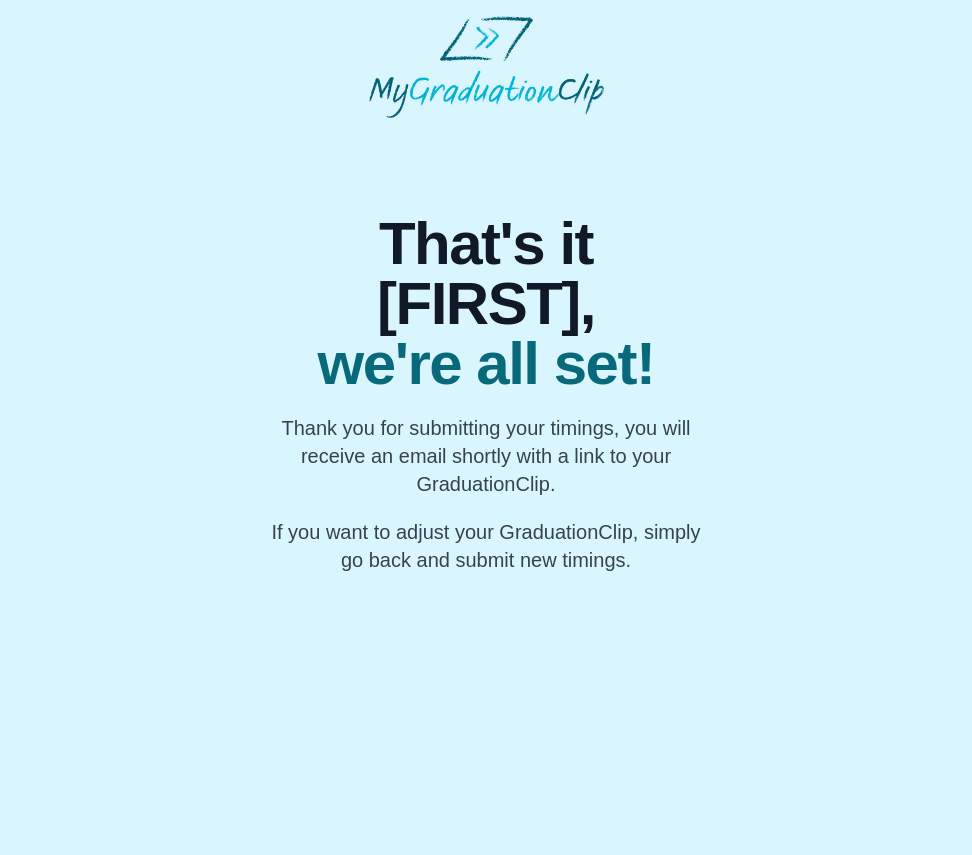 scroll, scrollTop: 0, scrollLeft: 0, axis: both 